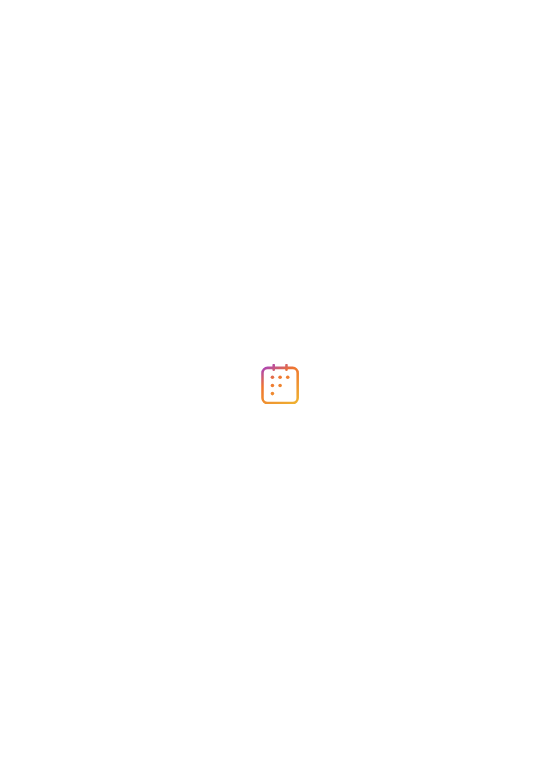 scroll, scrollTop: 0, scrollLeft: 0, axis: both 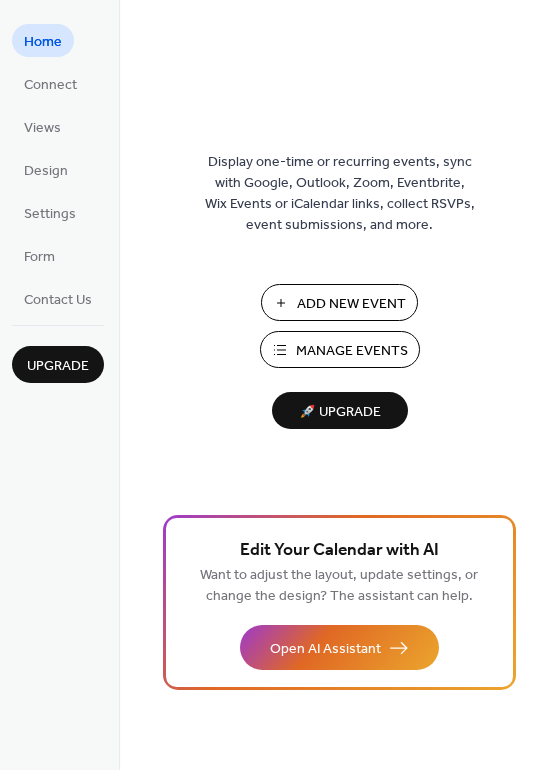 click on "Manage Events" at bounding box center [352, 351] 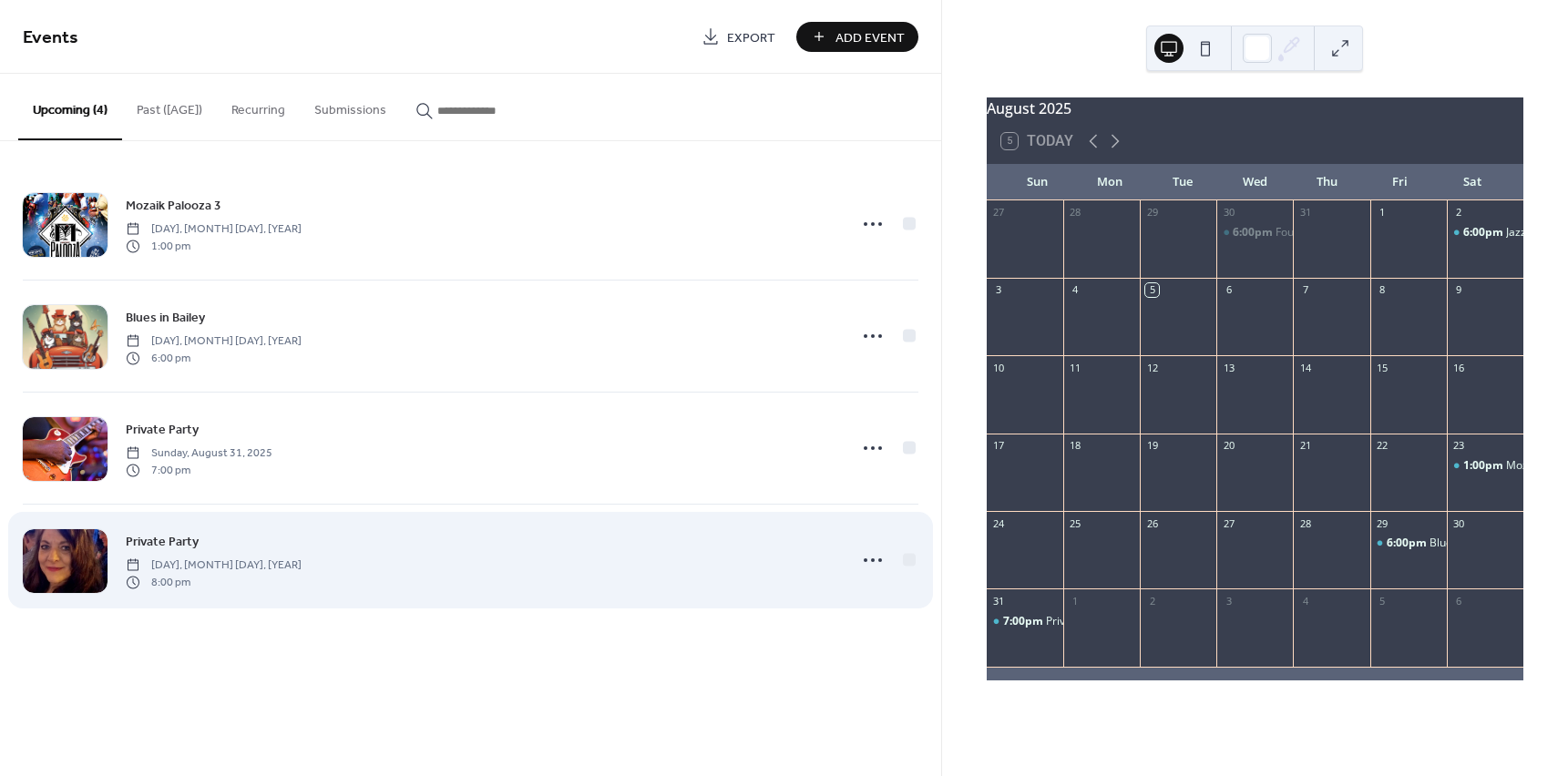 scroll, scrollTop: 0, scrollLeft: 0, axis: both 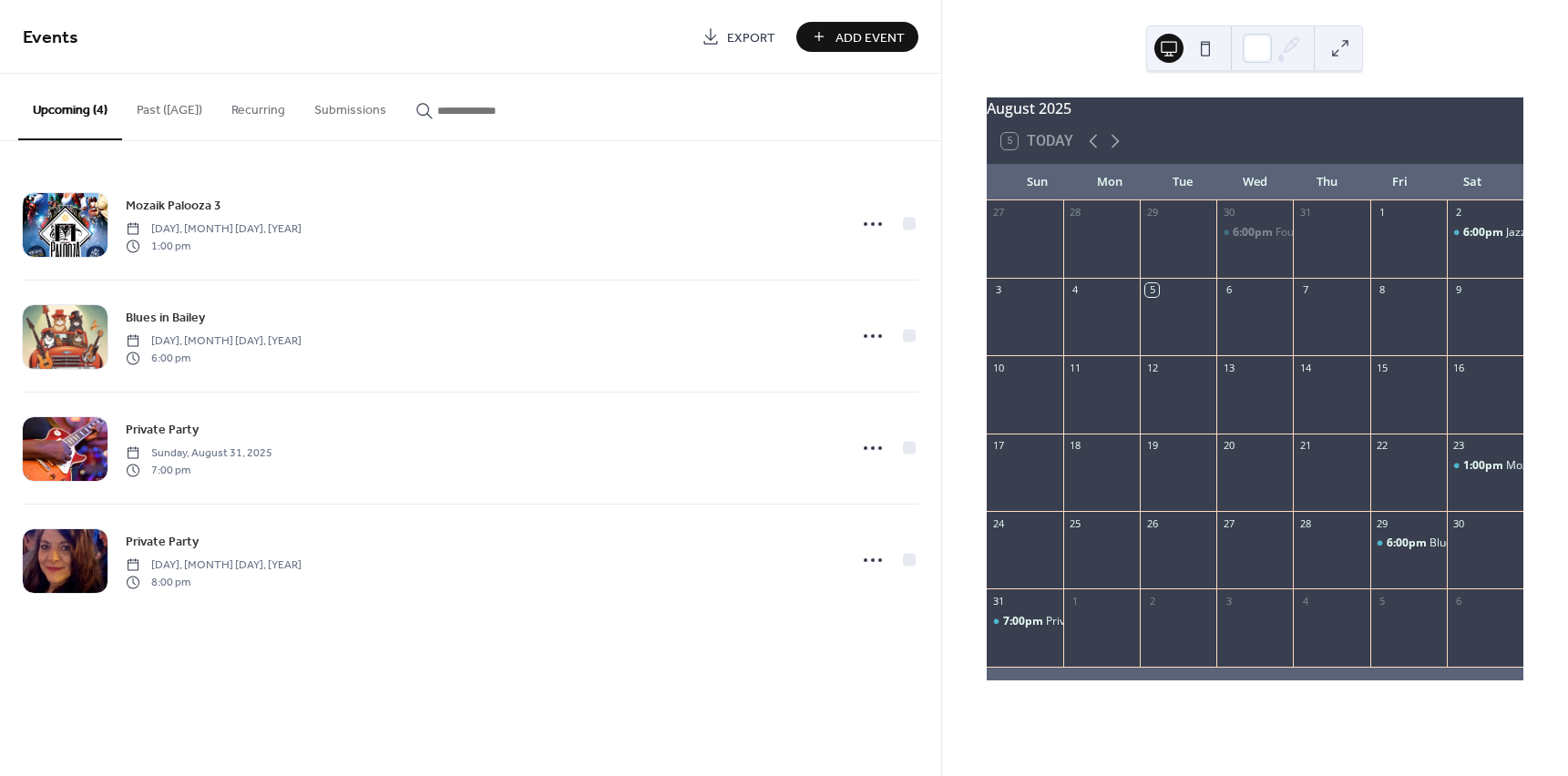 click on "Past ([AGE])" at bounding box center [169, 106] 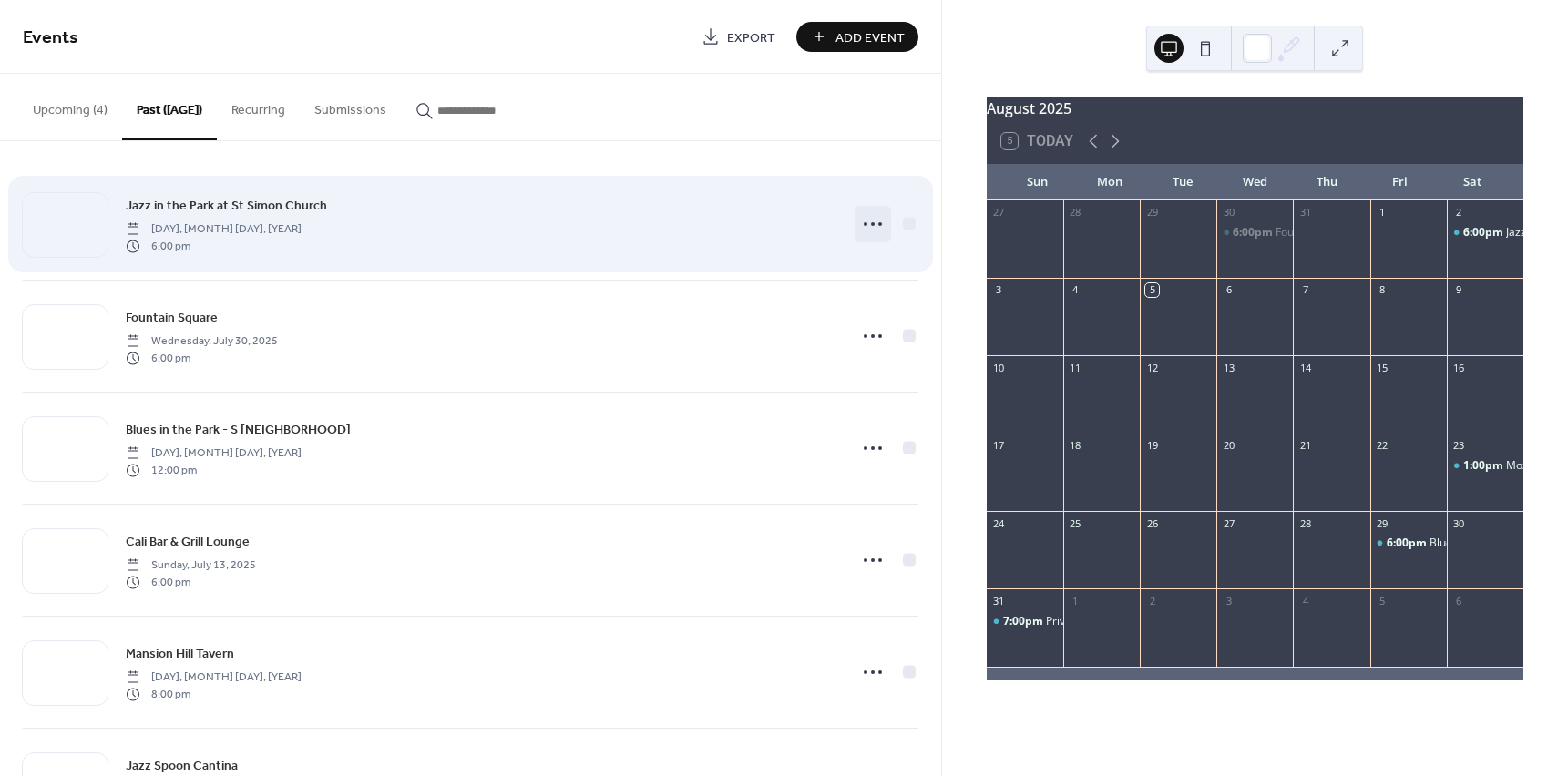 click 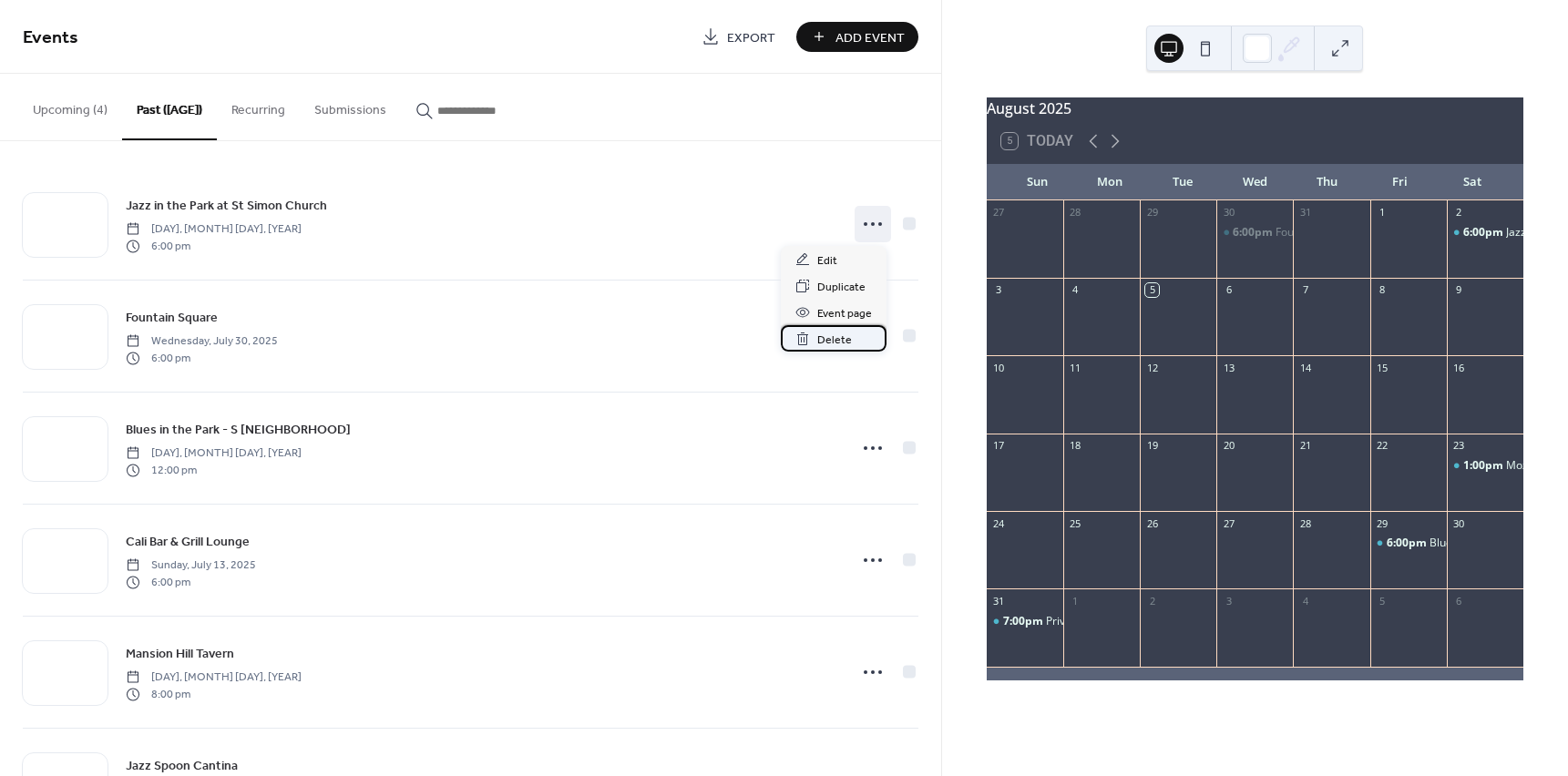 click on "Delete" at bounding box center (835, 340) 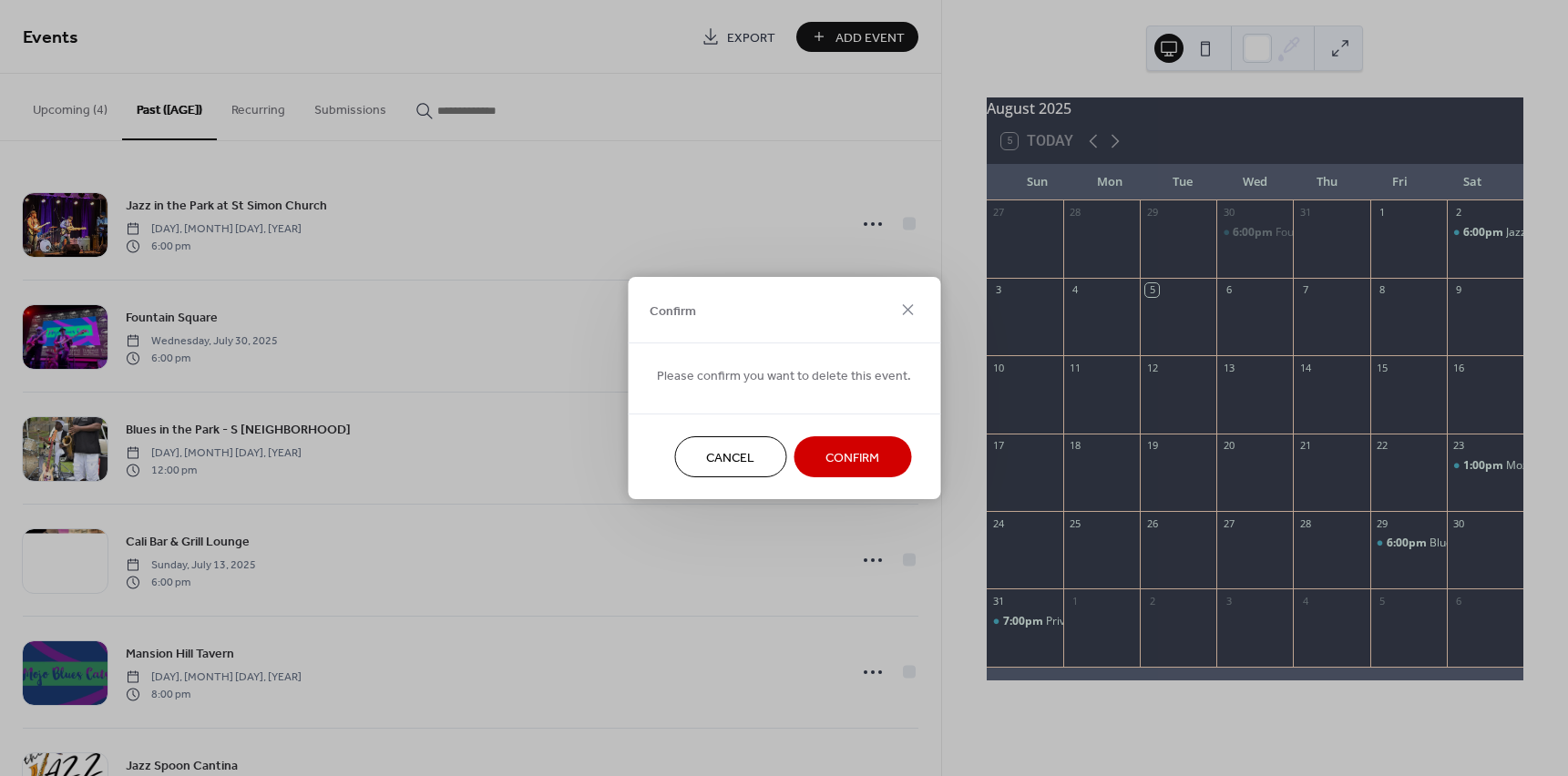 click on "Confirm" at bounding box center [852, 458] 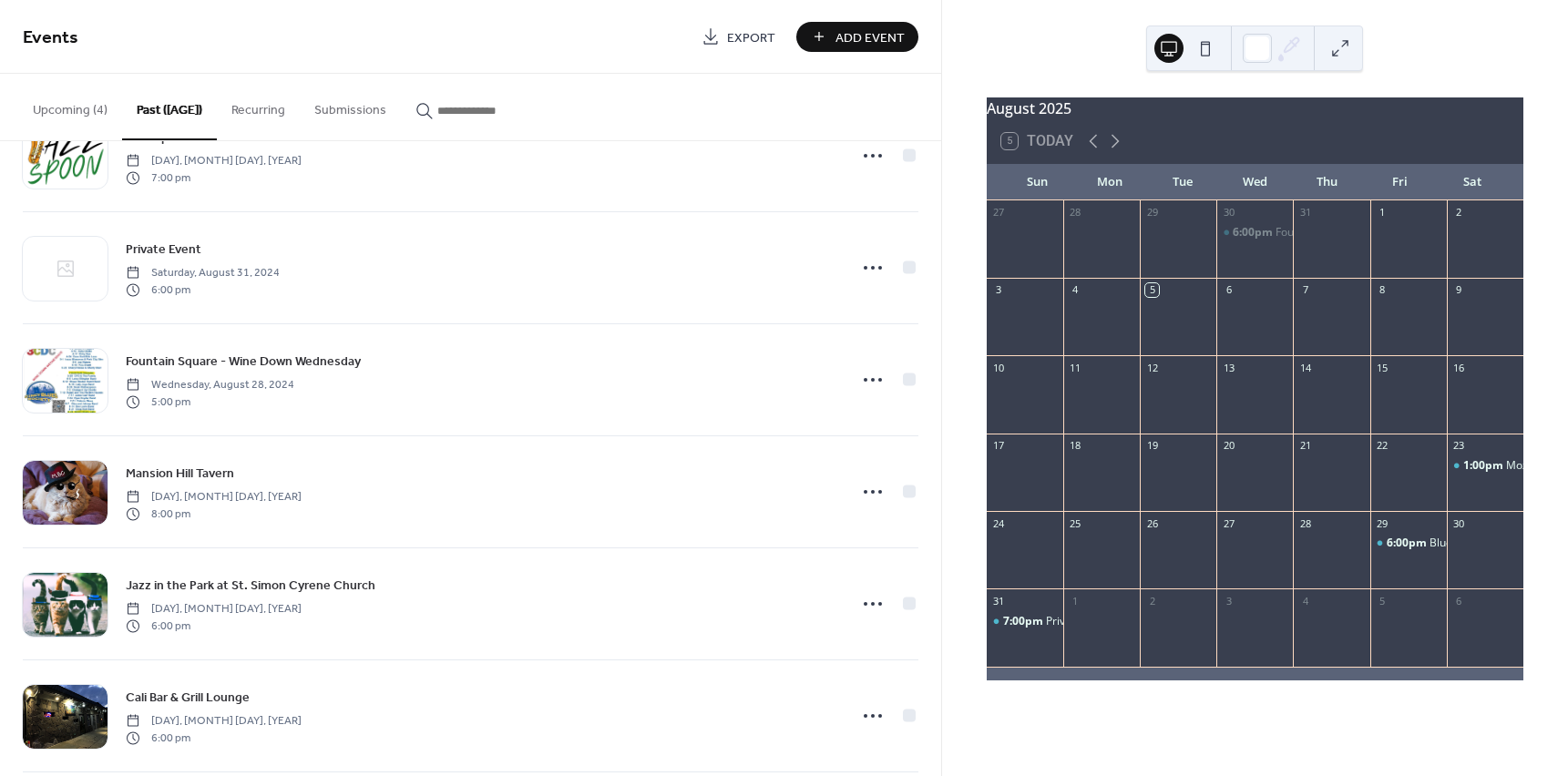 scroll, scrollTop: 2486, scrollLeft: 0, axis: vertical 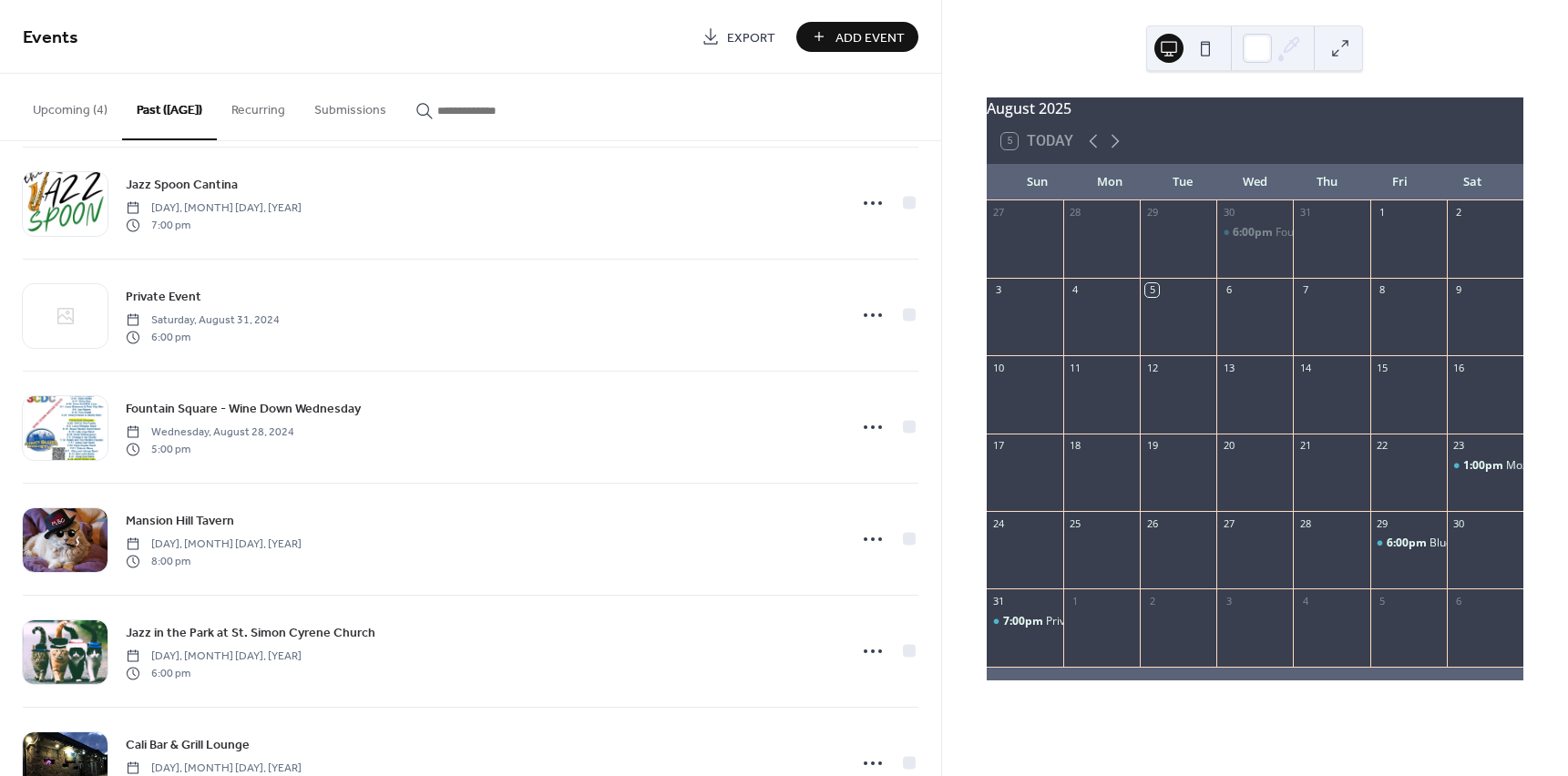 click on "Add Event" at bounding box center (870, 37) 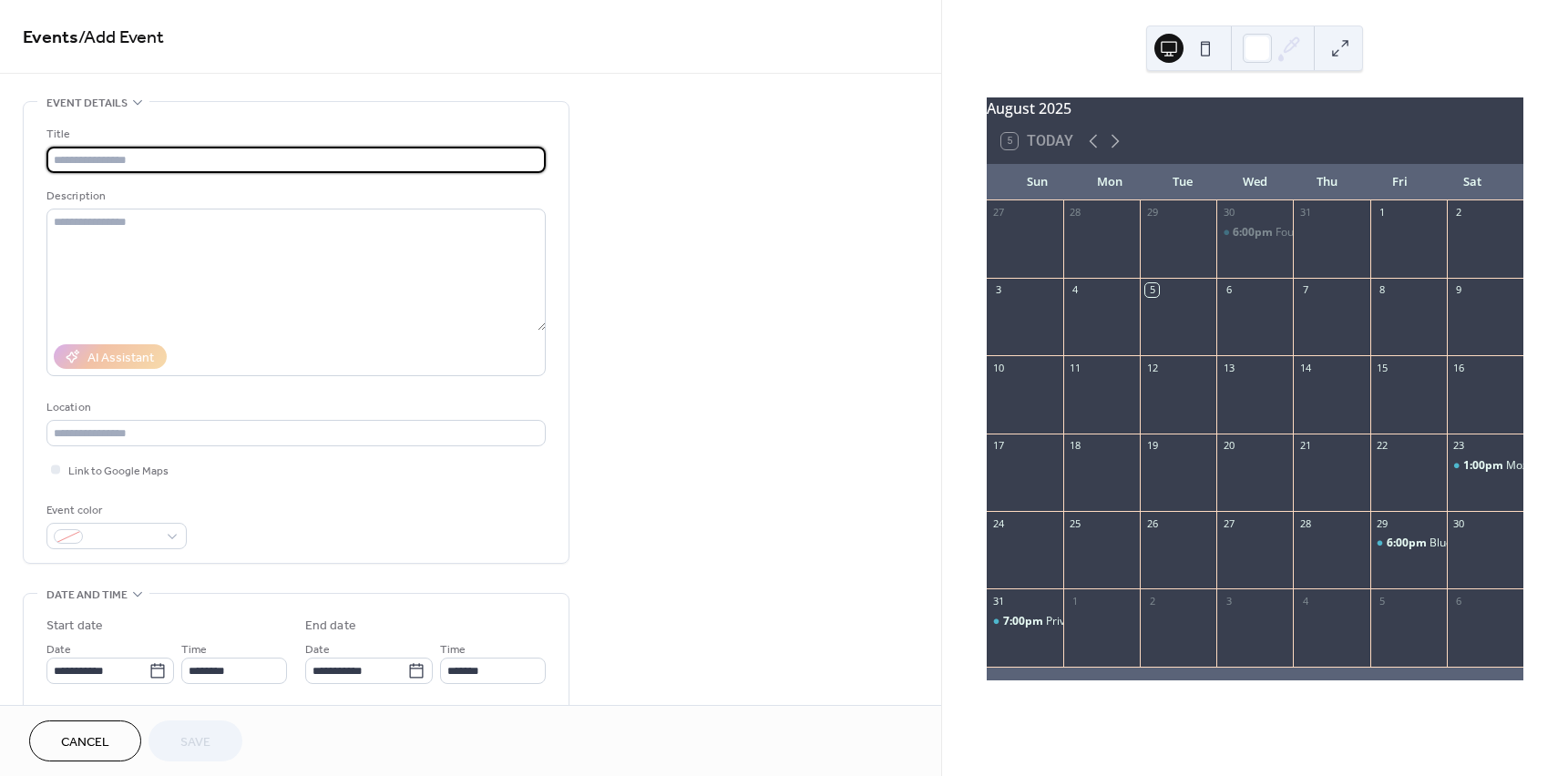 click at bounding box center [296, 159] 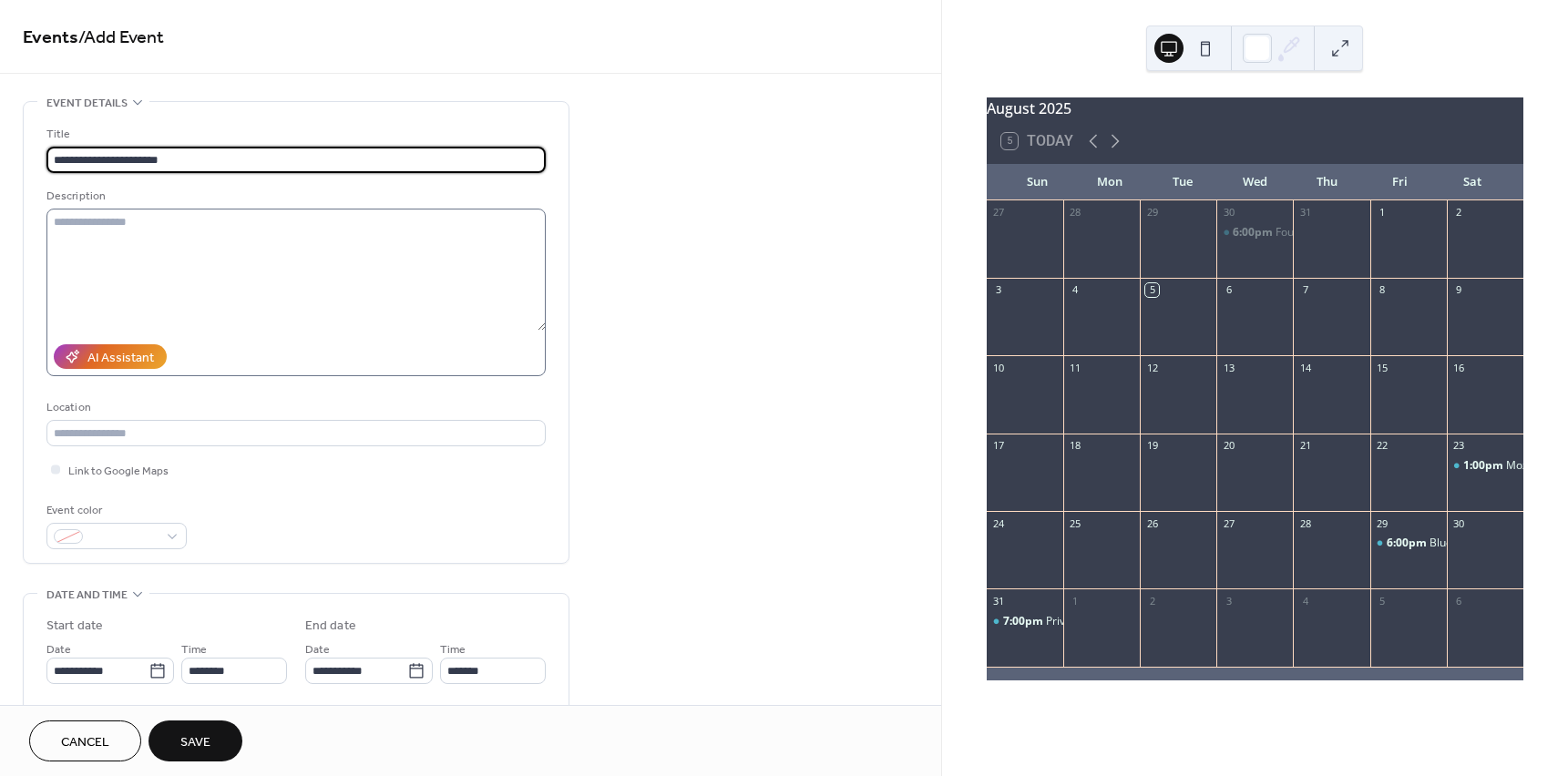type on "**********" 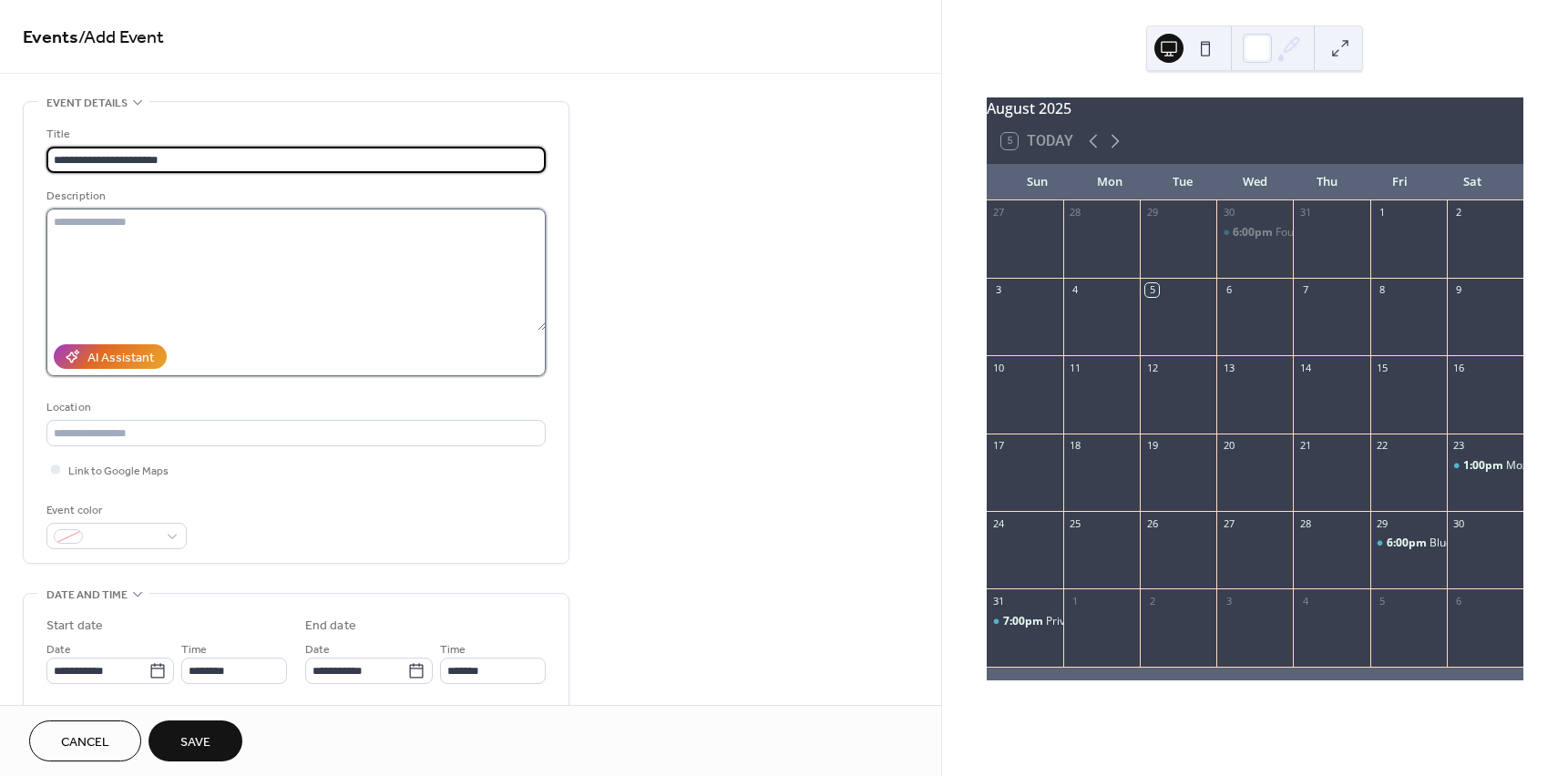 click at bounding box center (296, 270) 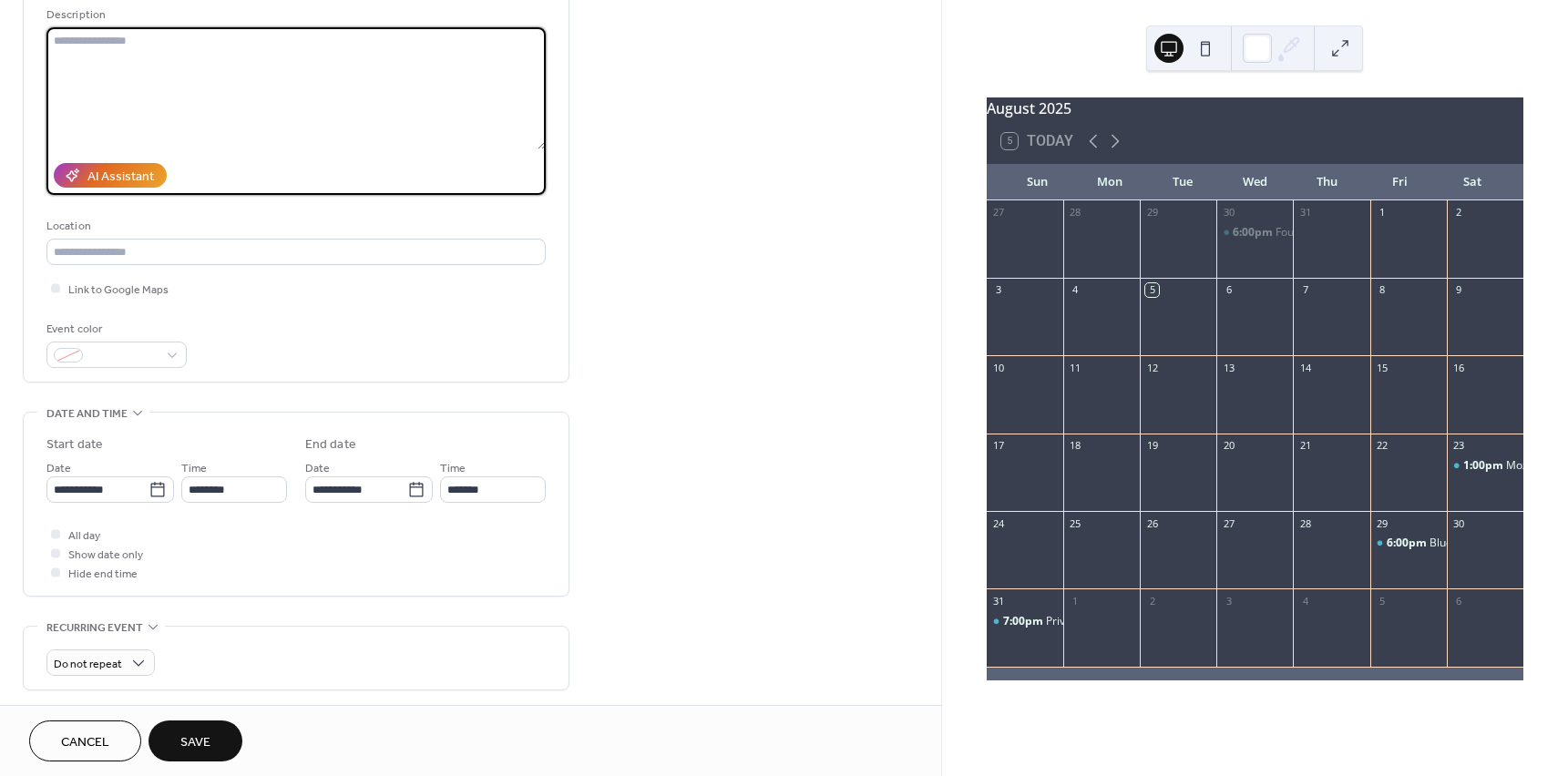 scroll, scrollTop: 182, scrollLeft: 0, axis: vertical 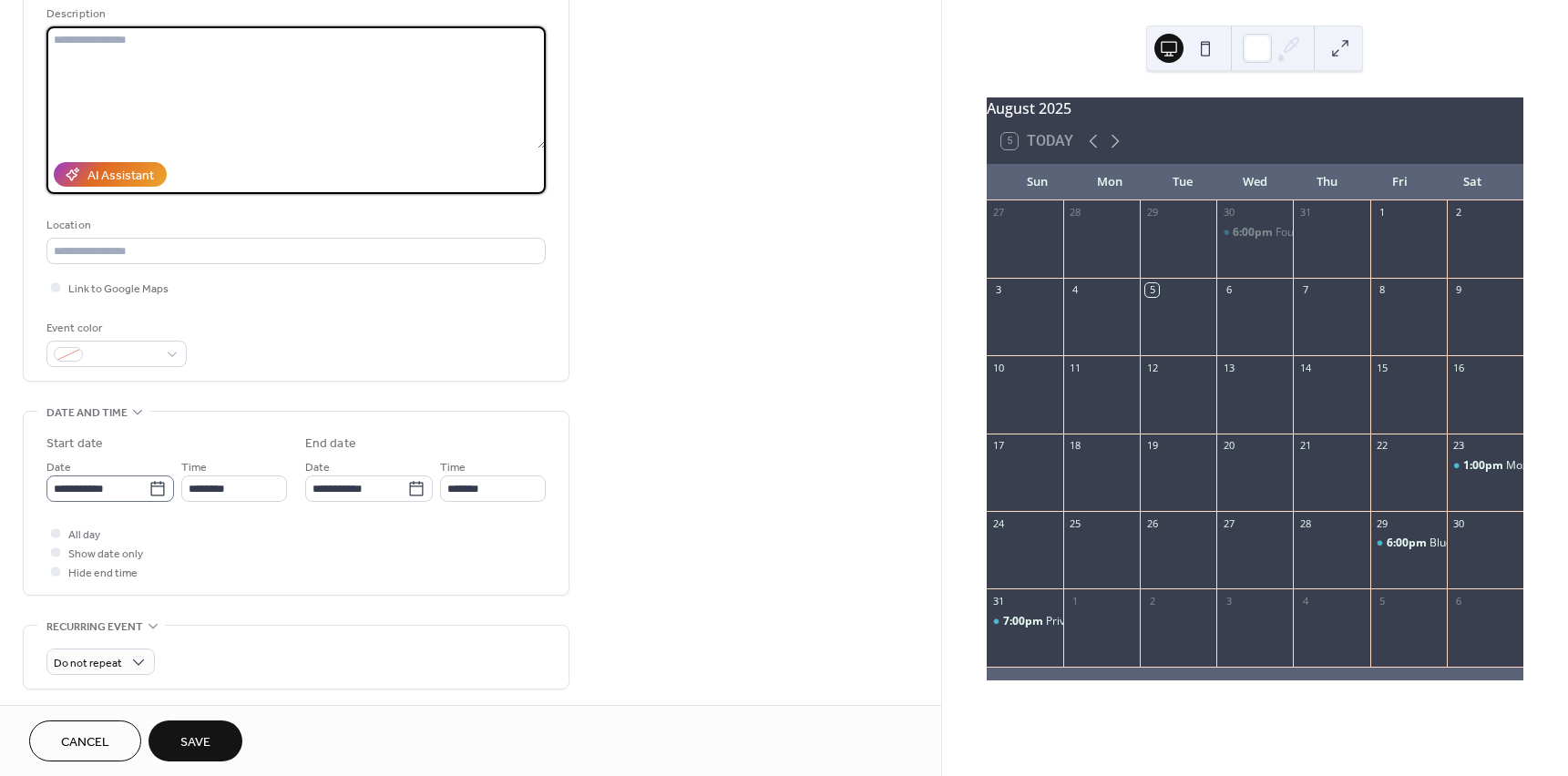 click 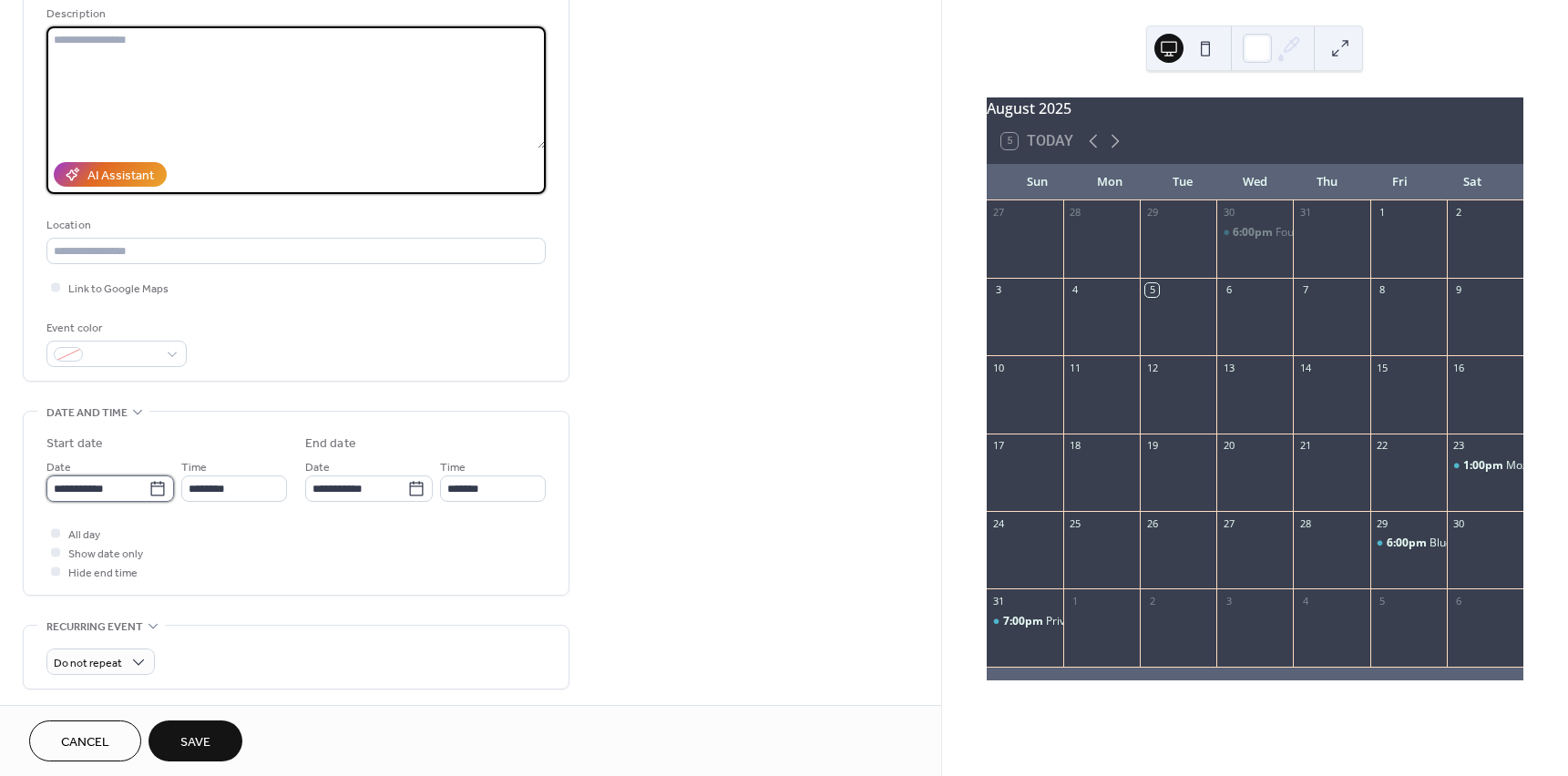 click on "**********" at bounding box center [97, 488] 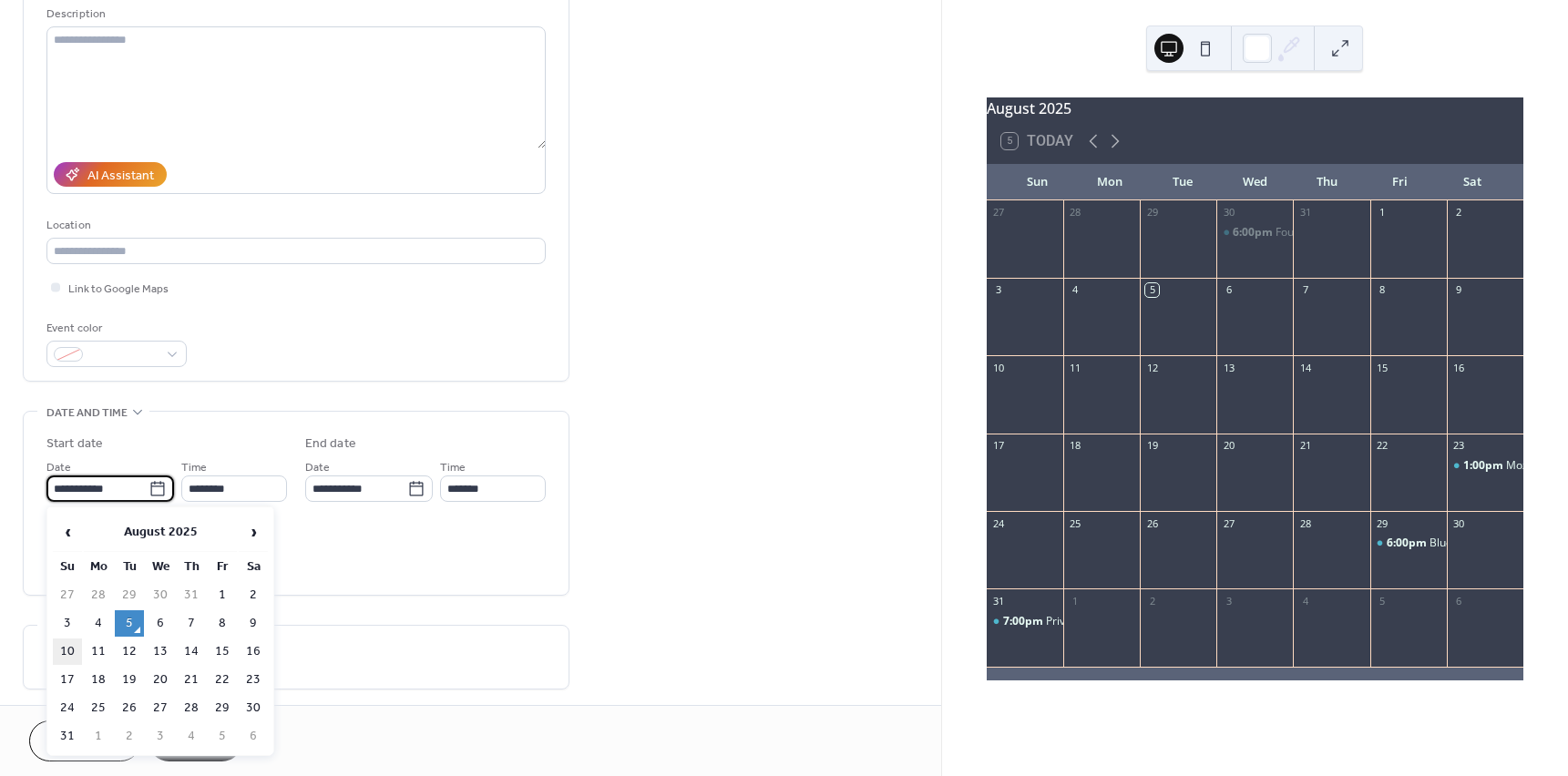 click on "10" at bounding box center (67, 651) 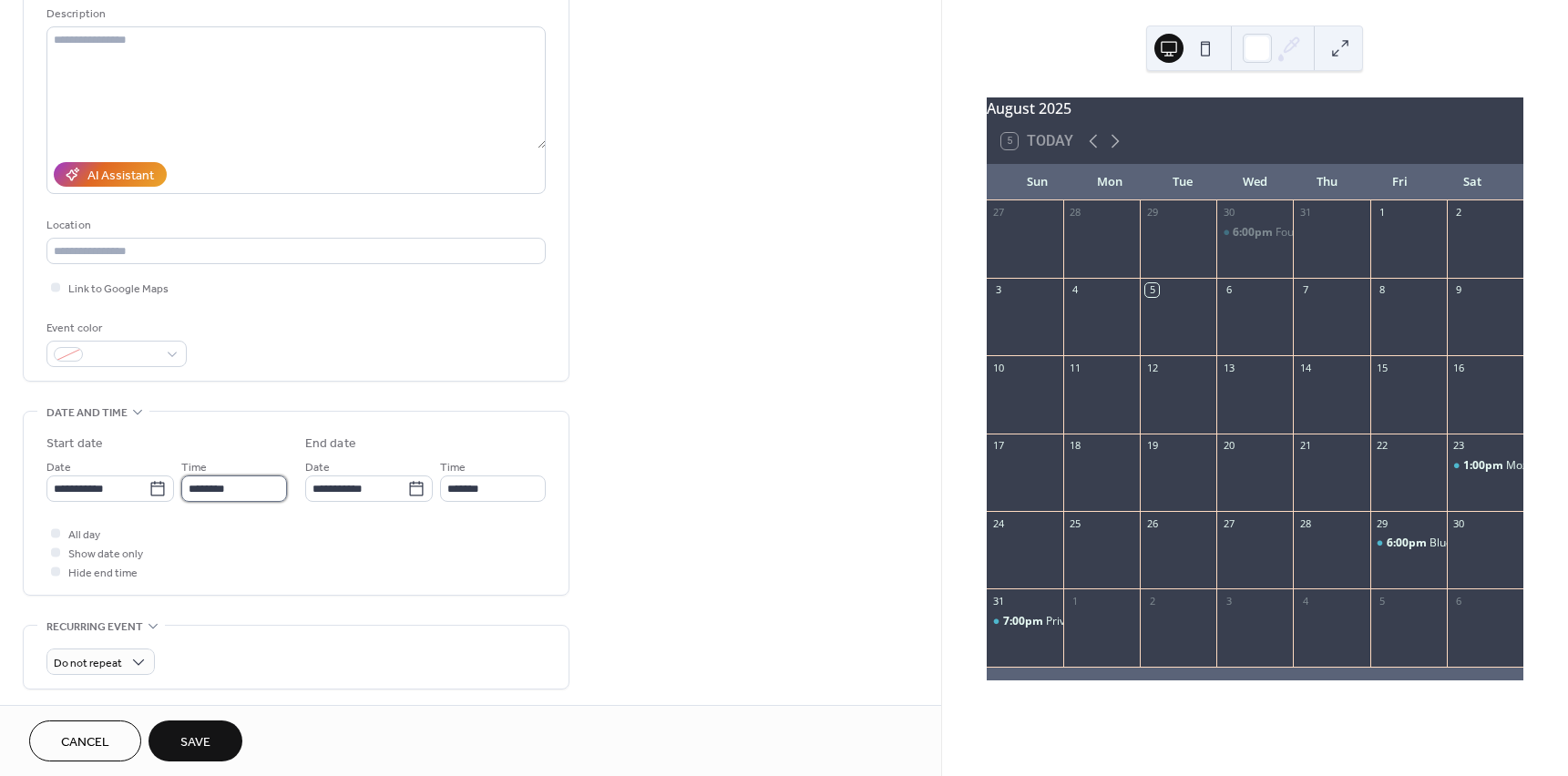 click on "********" at bounding box center [234, 488] 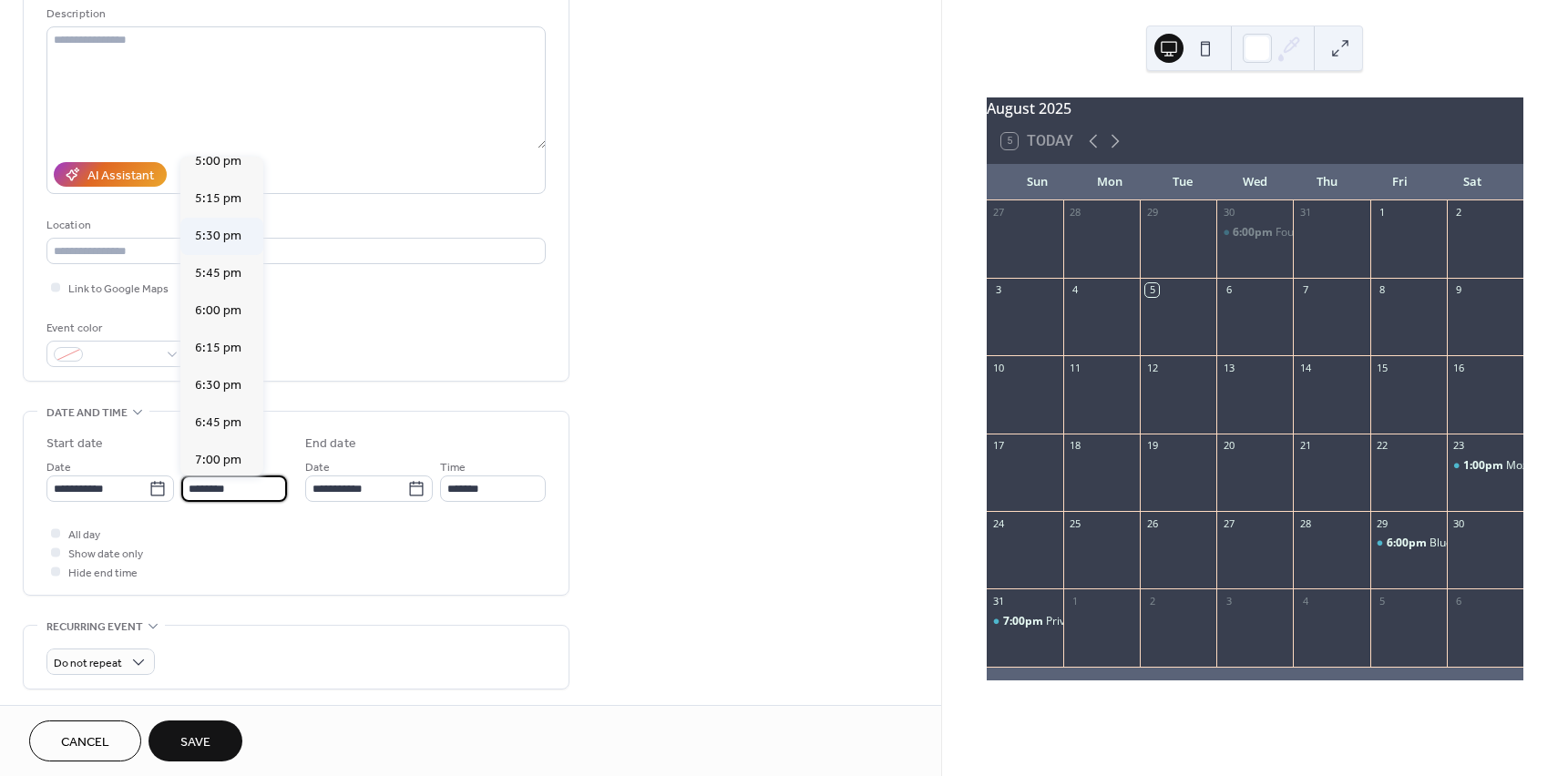 scroll, scrollTop: 2612, scrollLeft: 0, axis: vertical 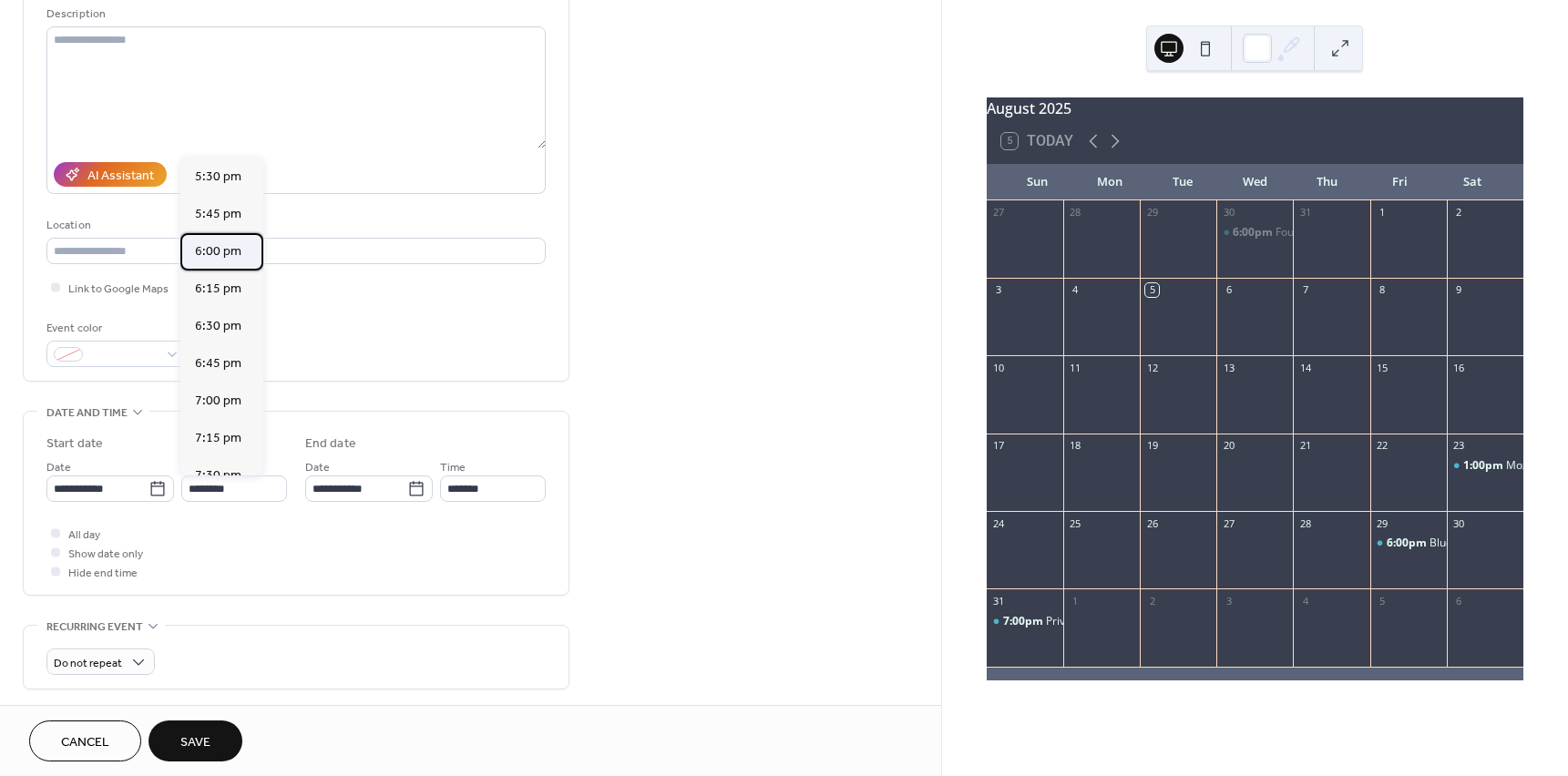 click on "6:00 pm" at bounding box center [218, 251] 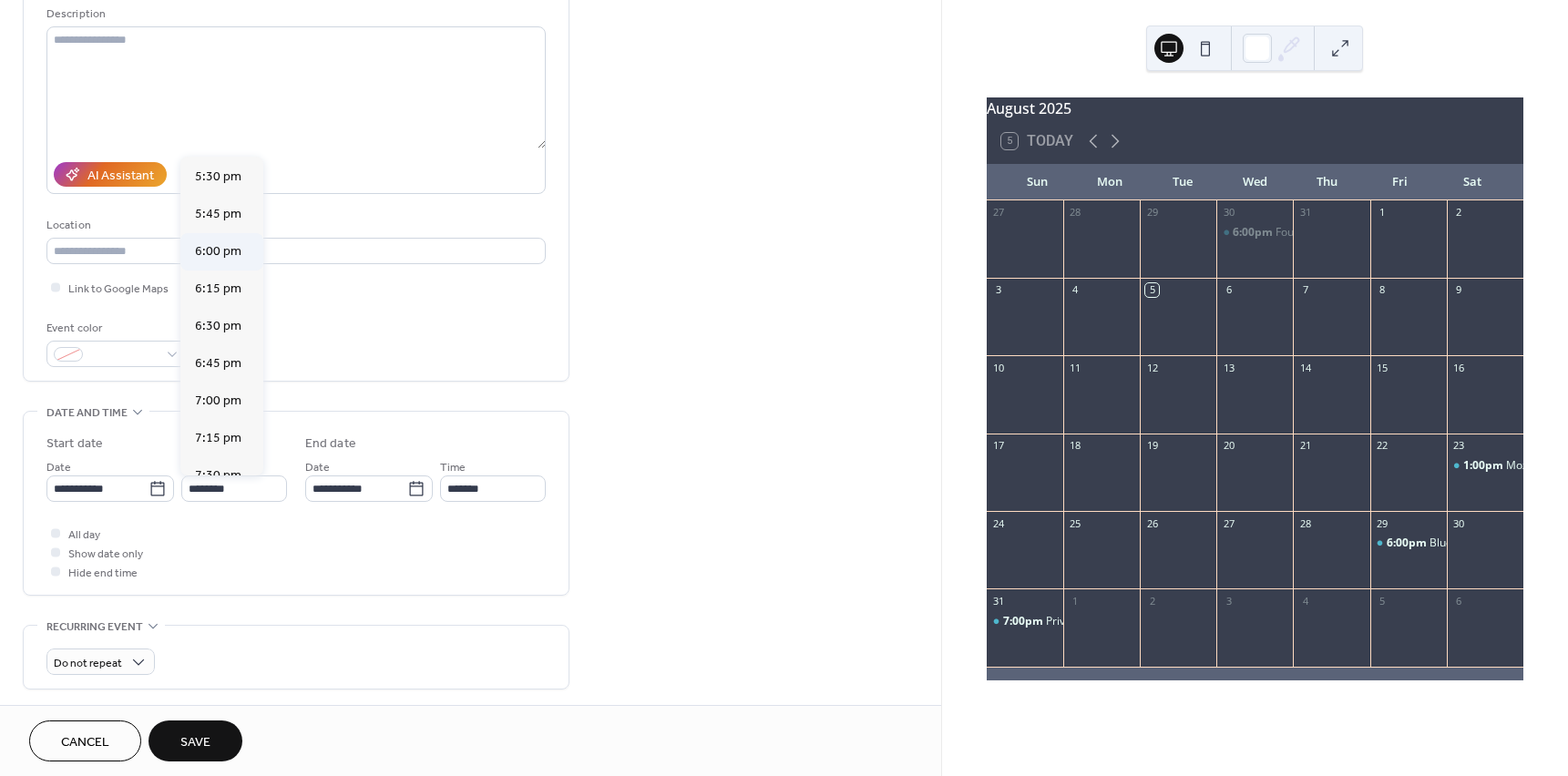 type on "*******" 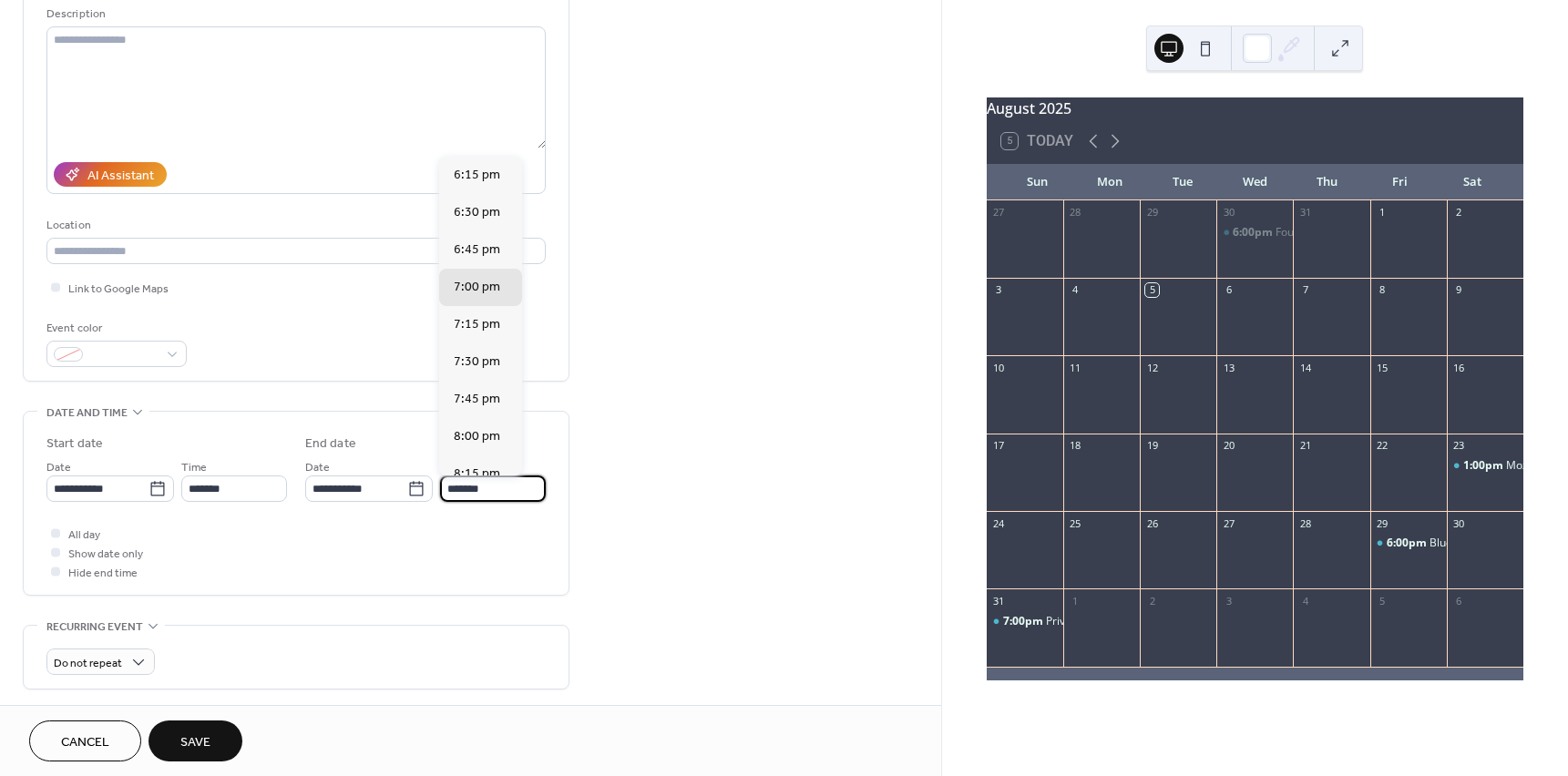 click on "*******" at bounding box center (493, 488) 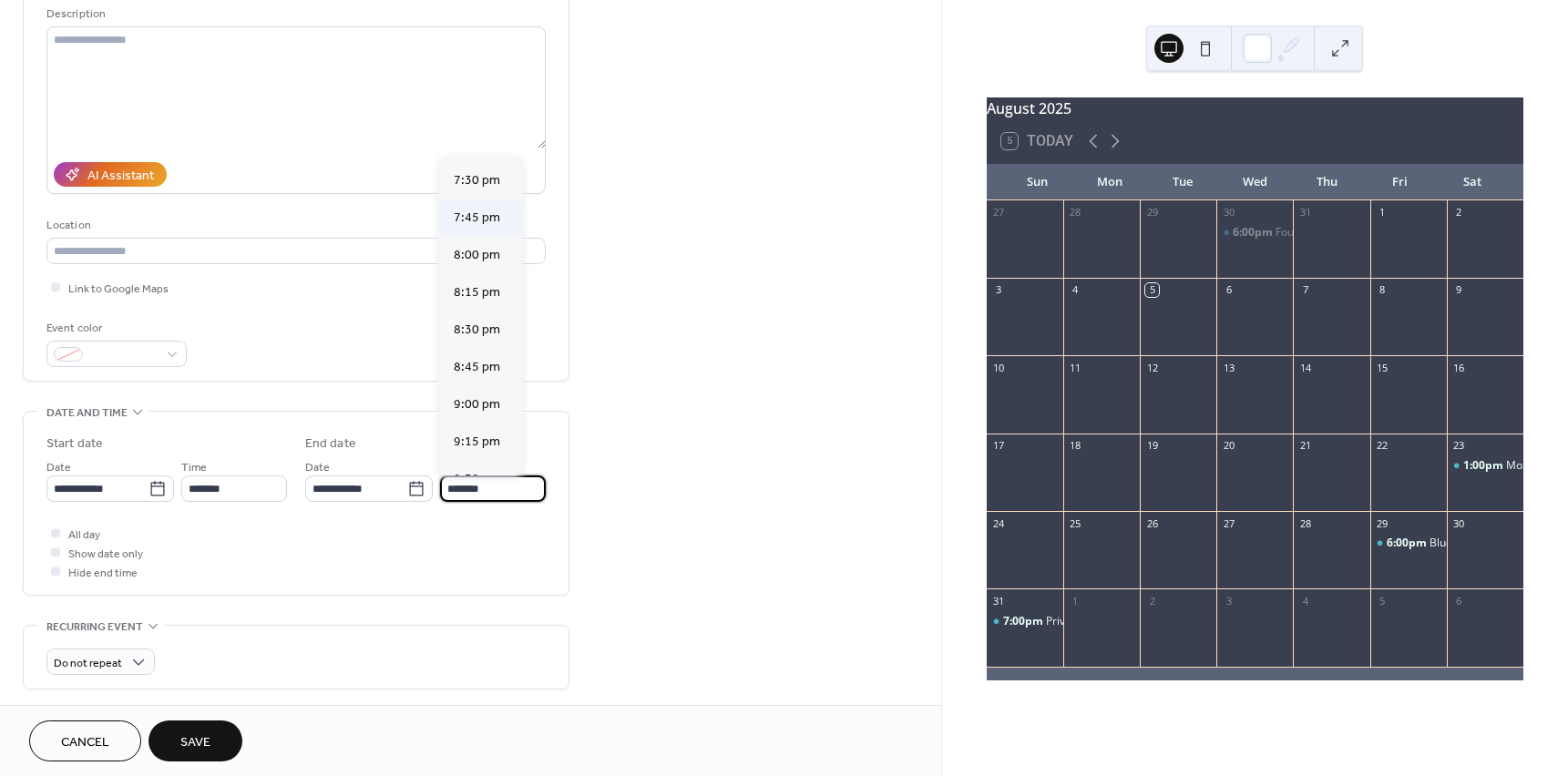scroll, scrollTop: 182, scrollLeft: 0, axis: vertical 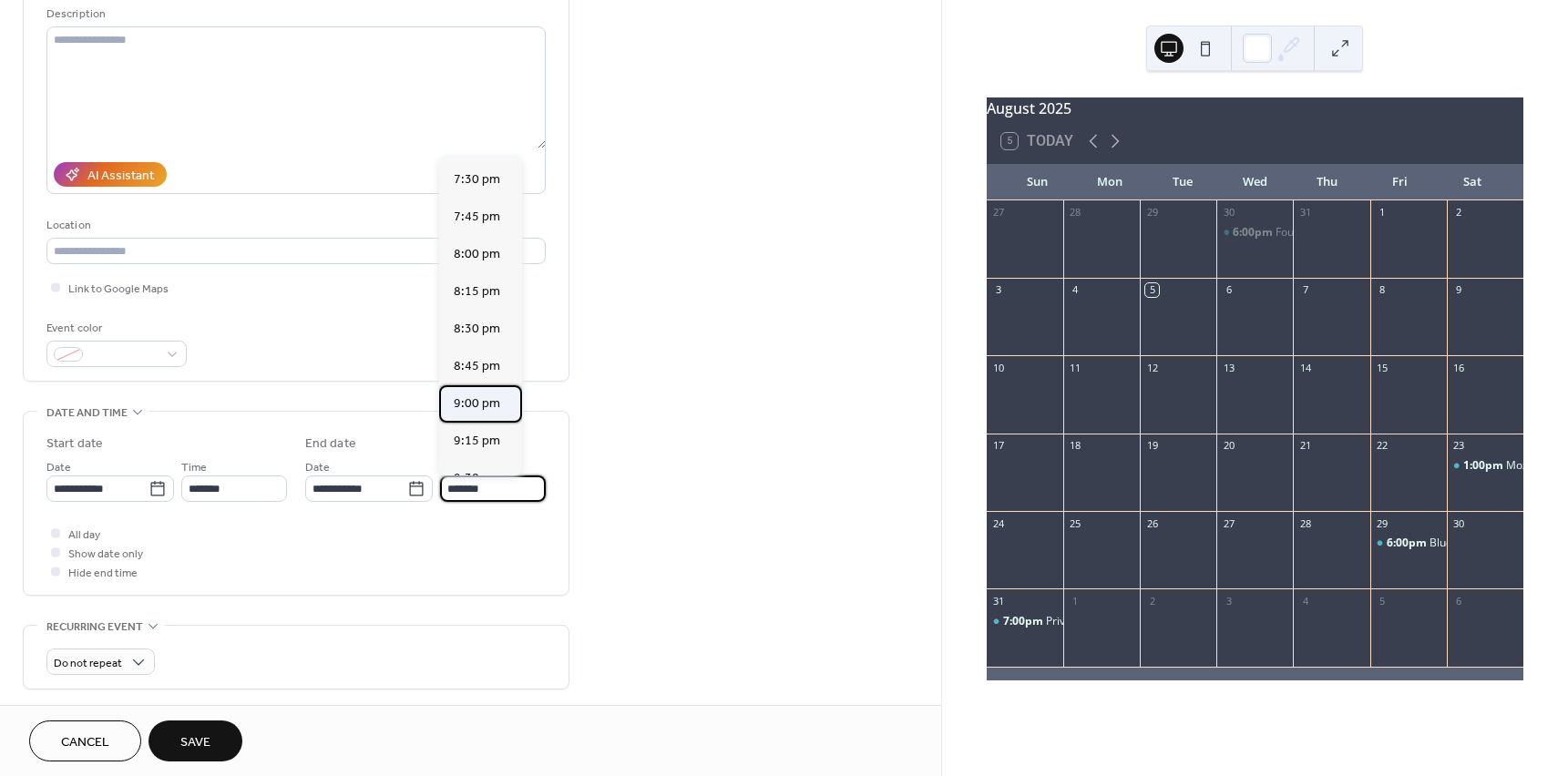 click on "9:00 pm" at bounding box center (477, 403) 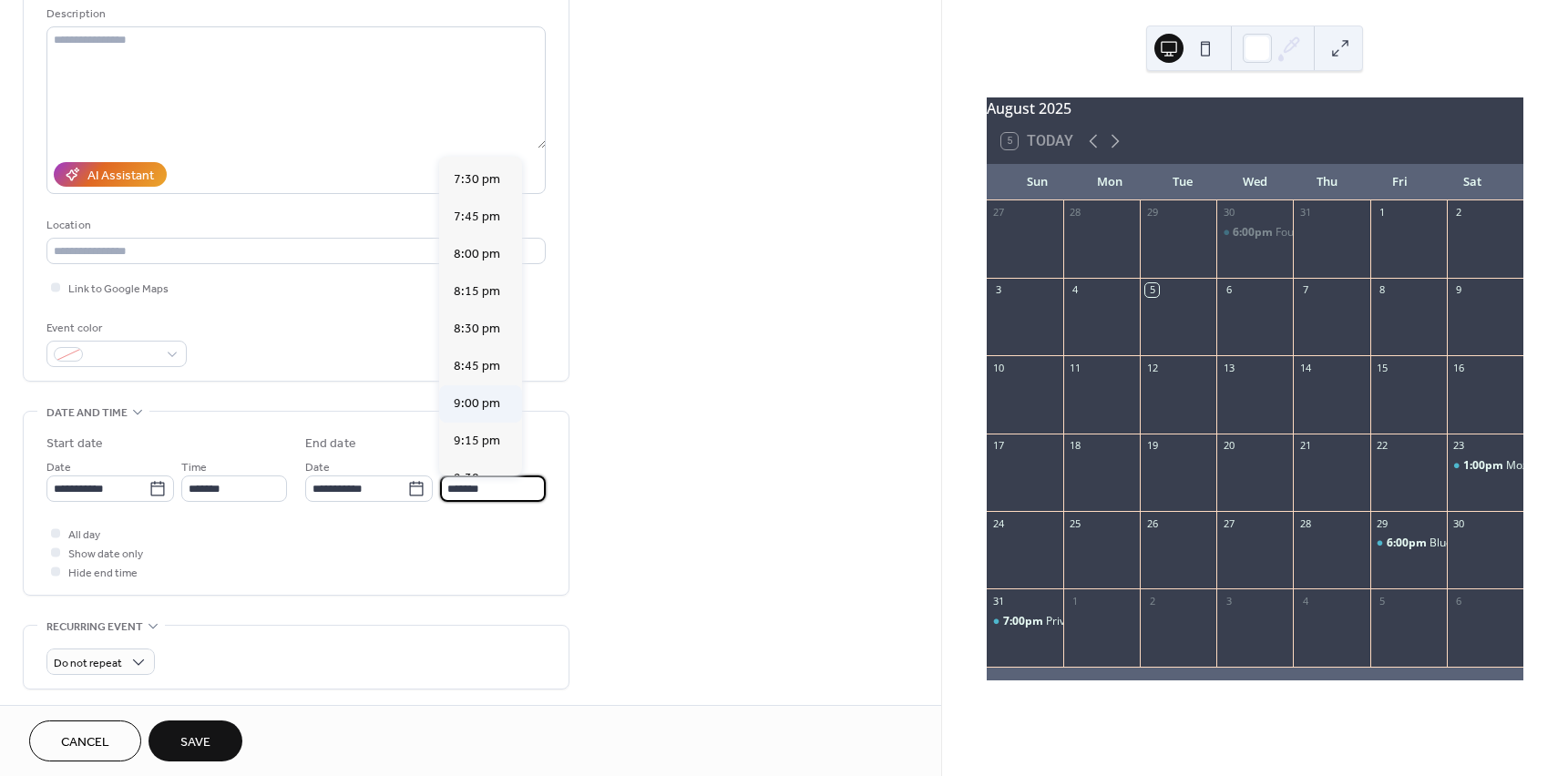 type on "*******" 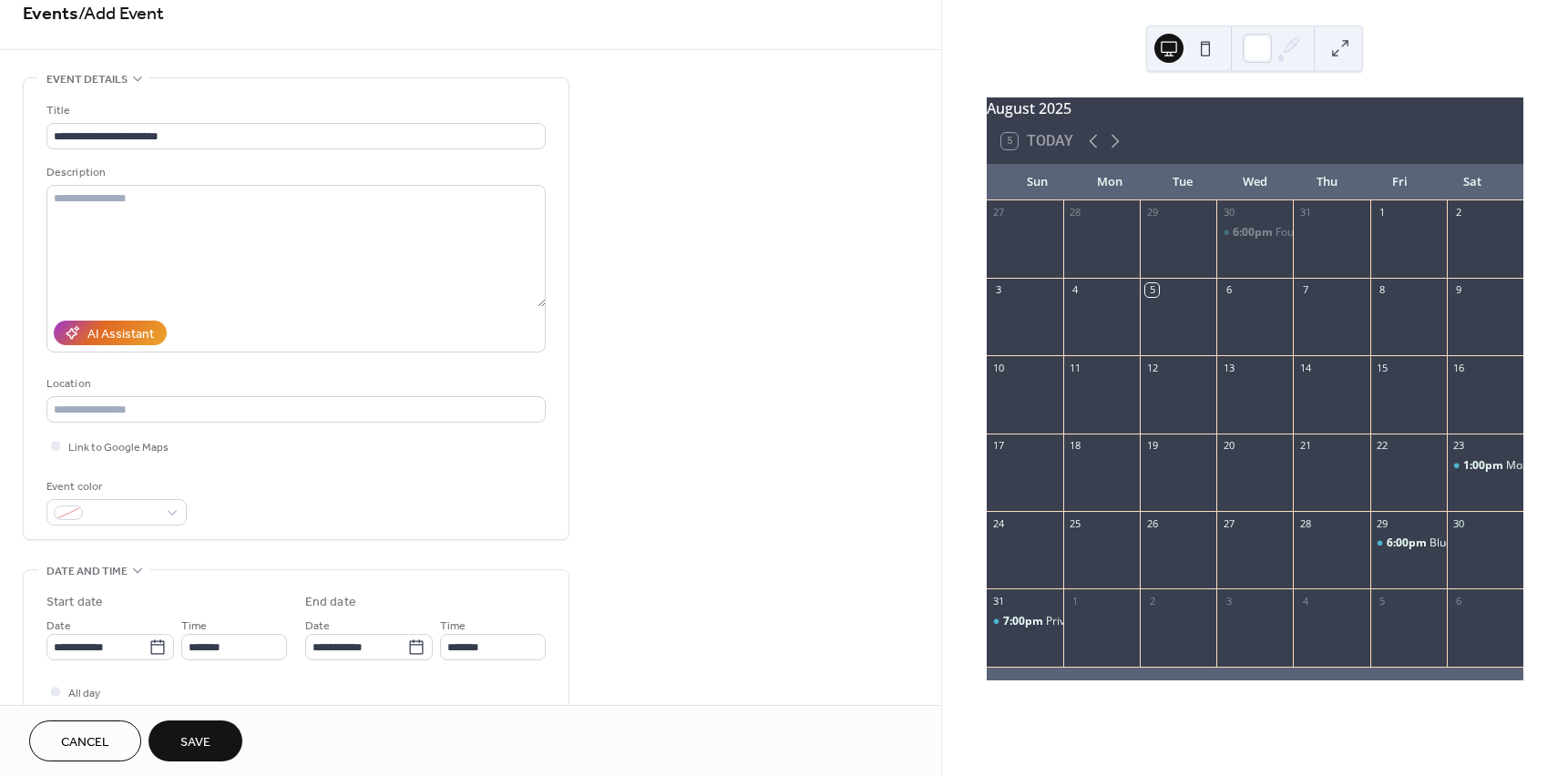 scroll, scrollTop: 0, scrollLeft: 0, axis: both 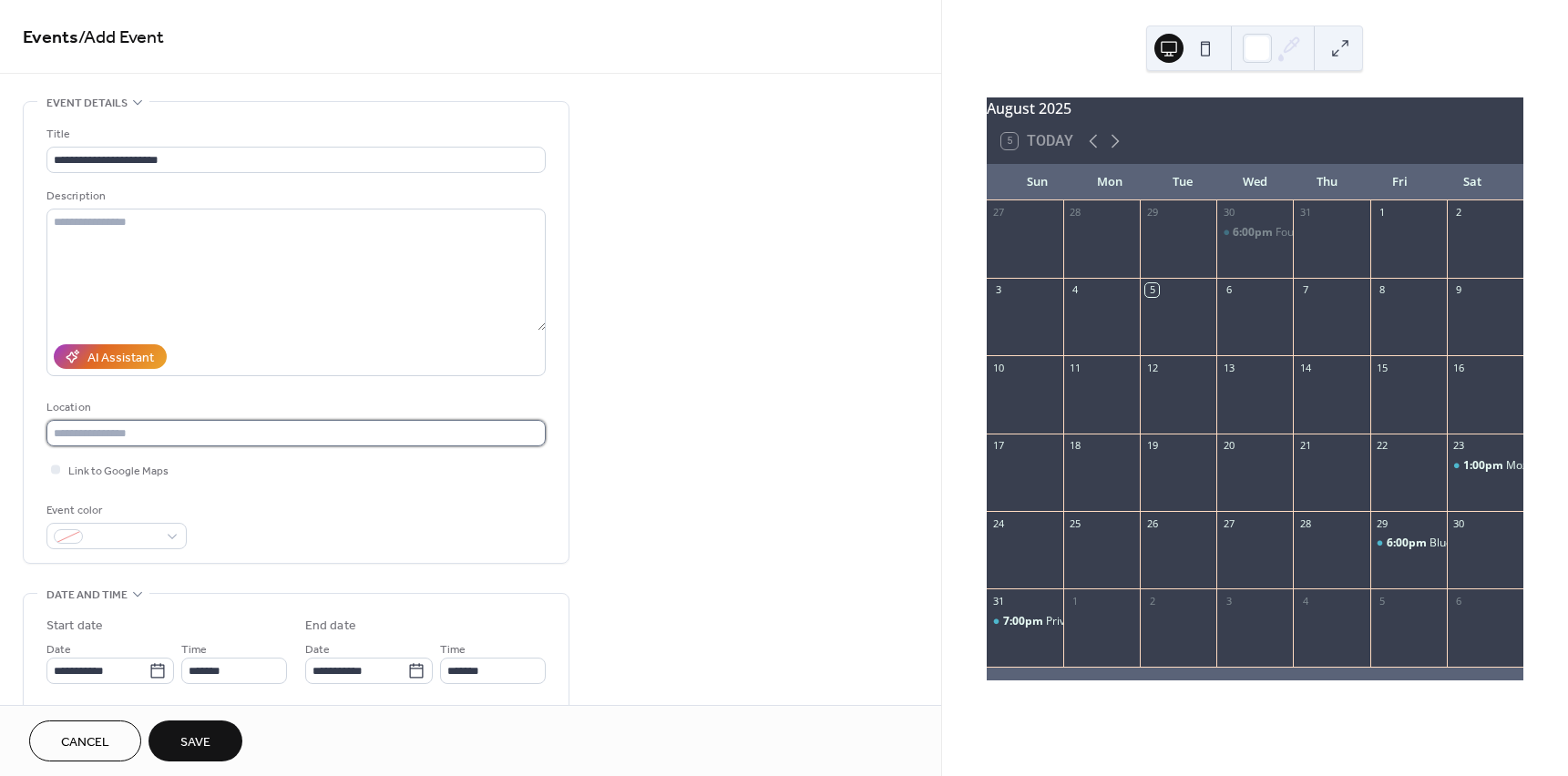 click at bounding box center [296, 433] 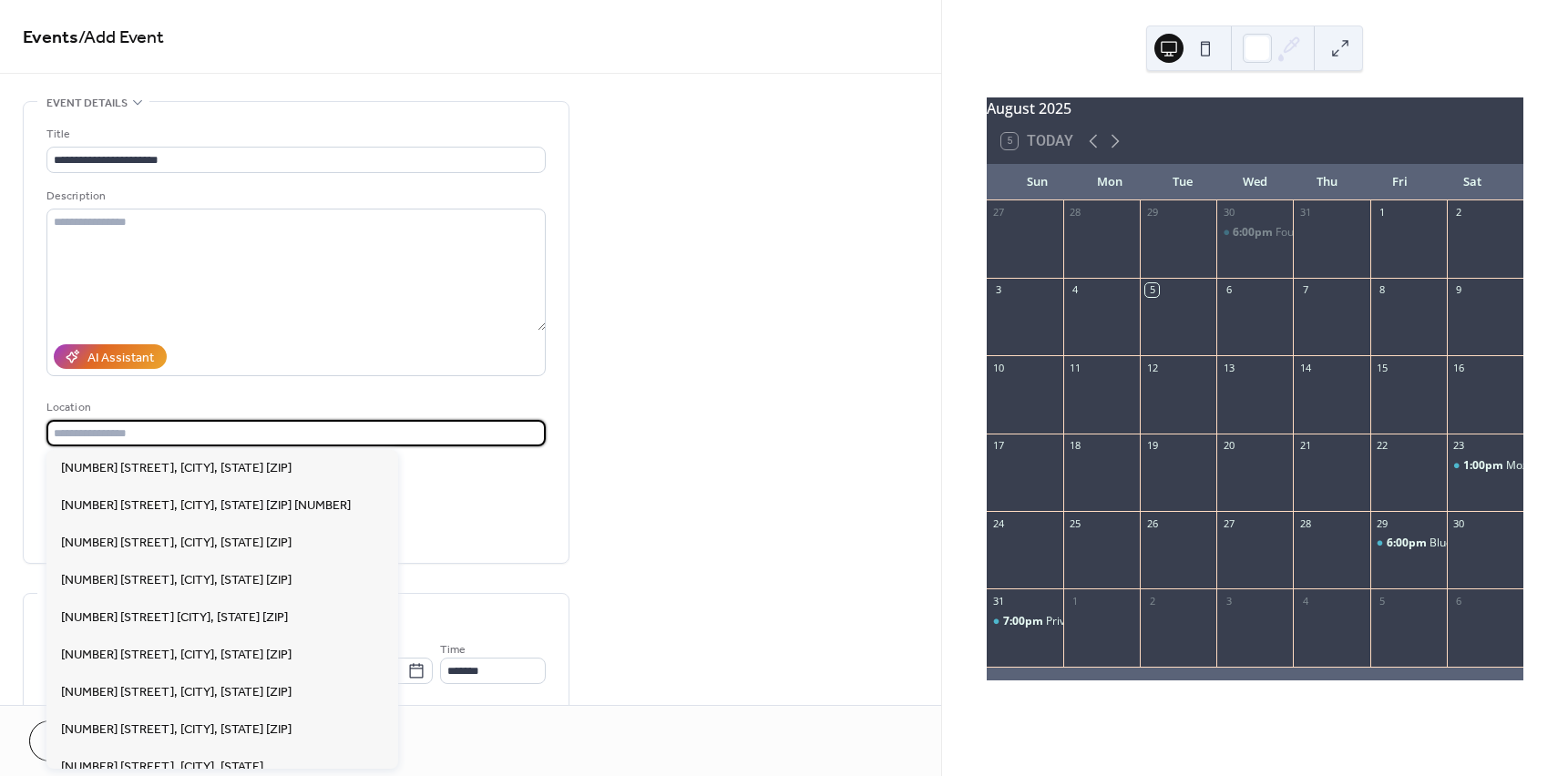 paste on "**********" 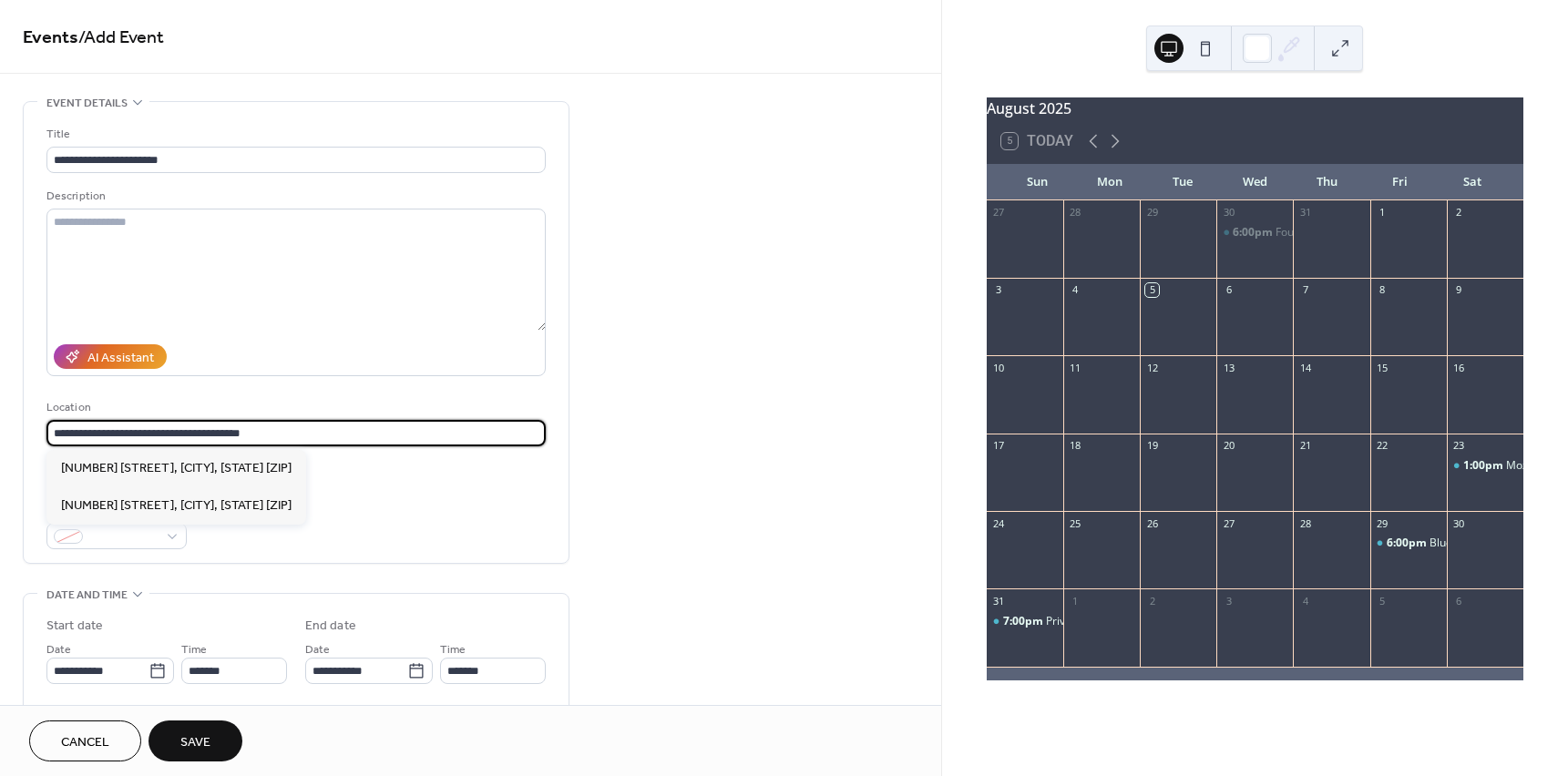 type on "**********" 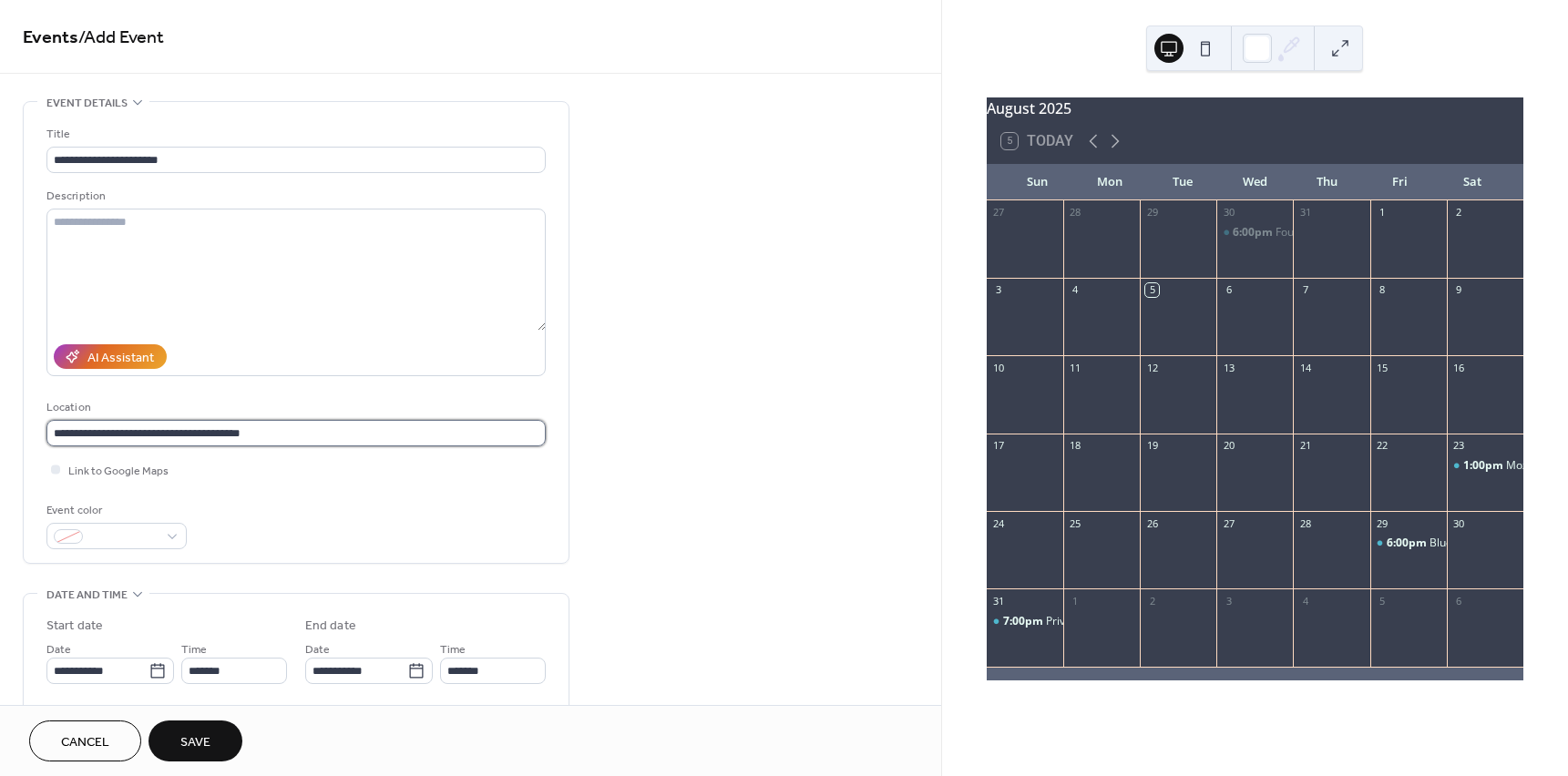 click on "**********" at bounding box center (296, 433) 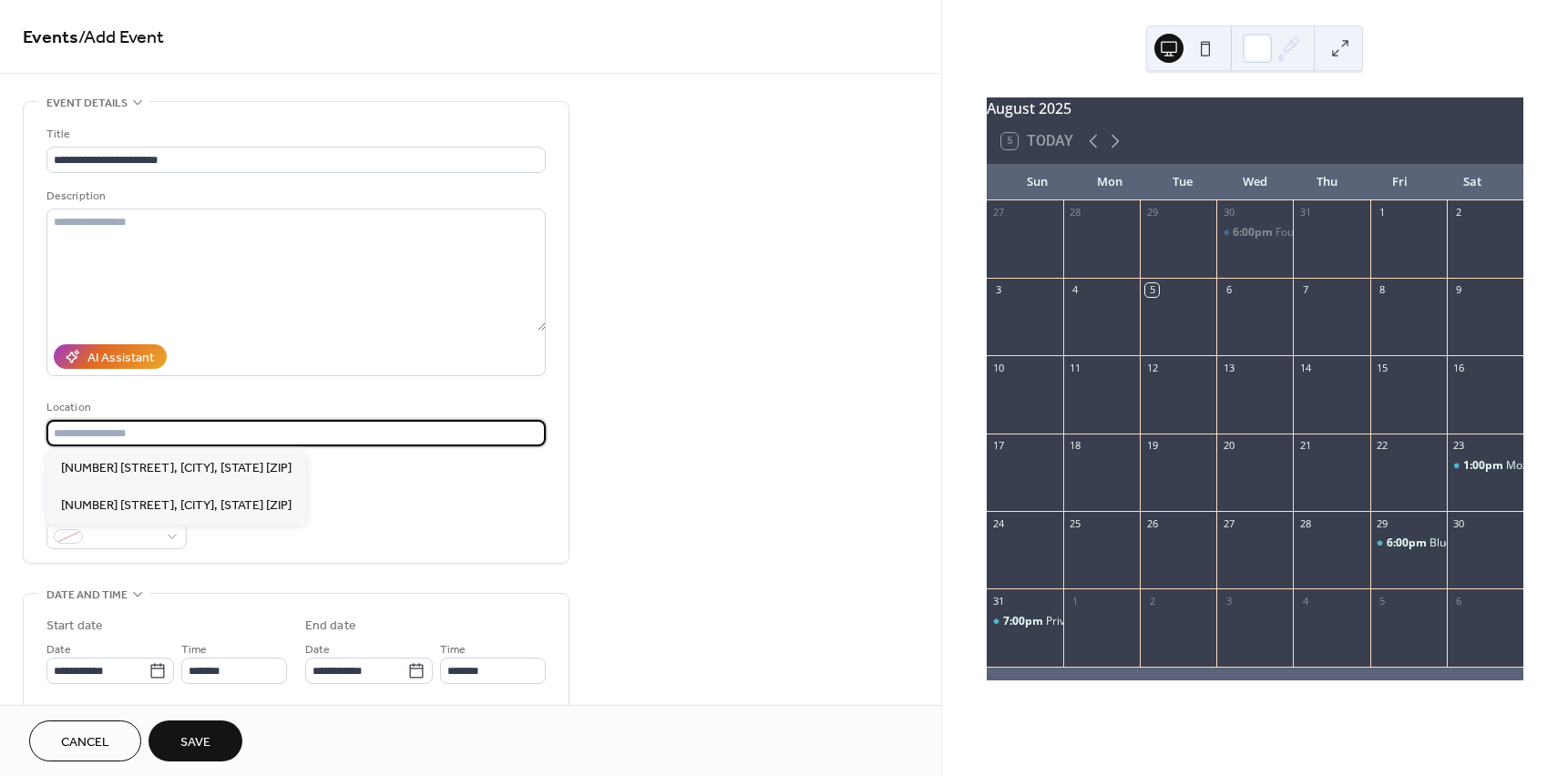click on "**********" at bounding box center (470, 656) 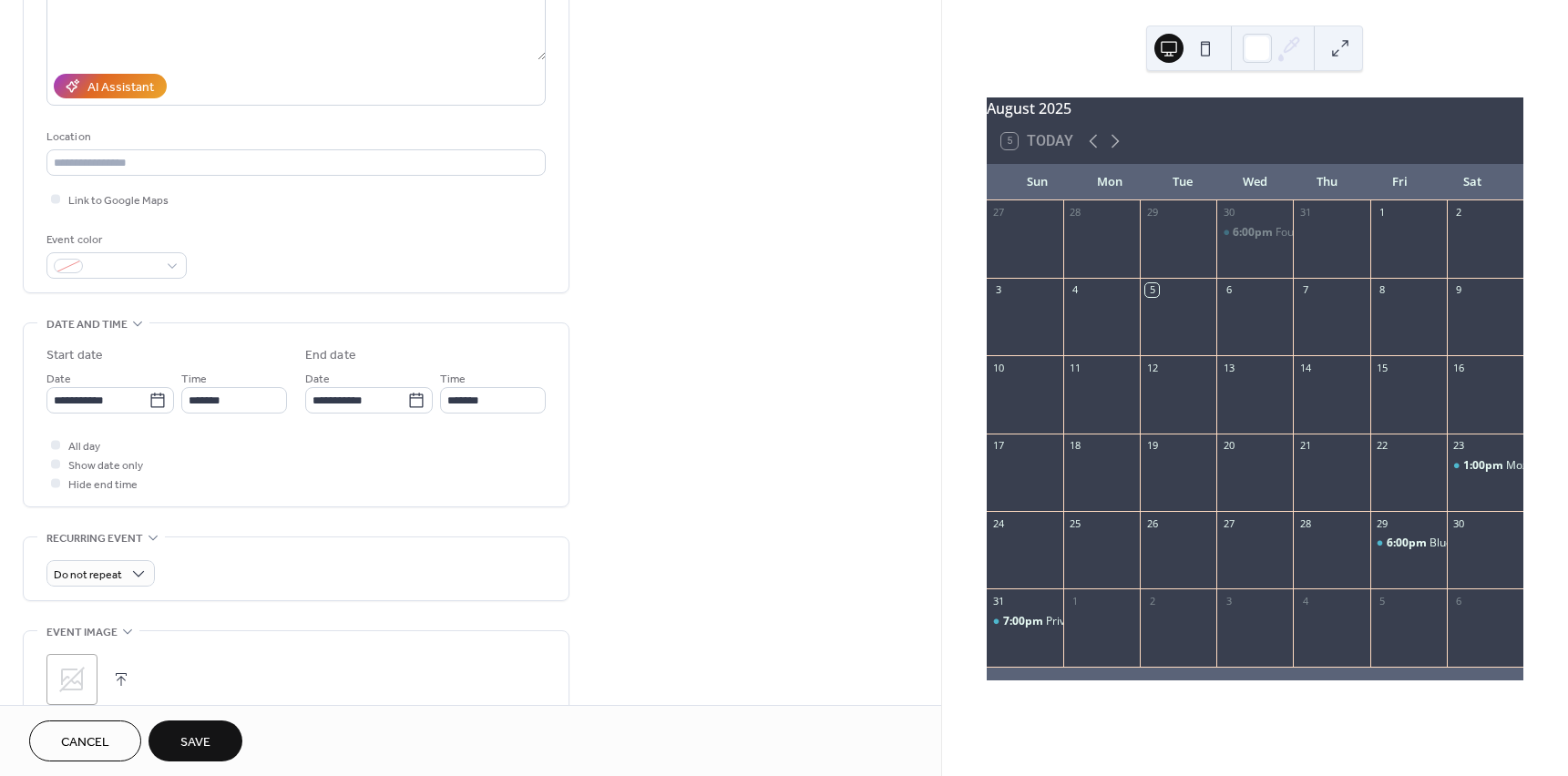 scroll, scrollTop: 273, scrollLeft: 0, axis: vertical 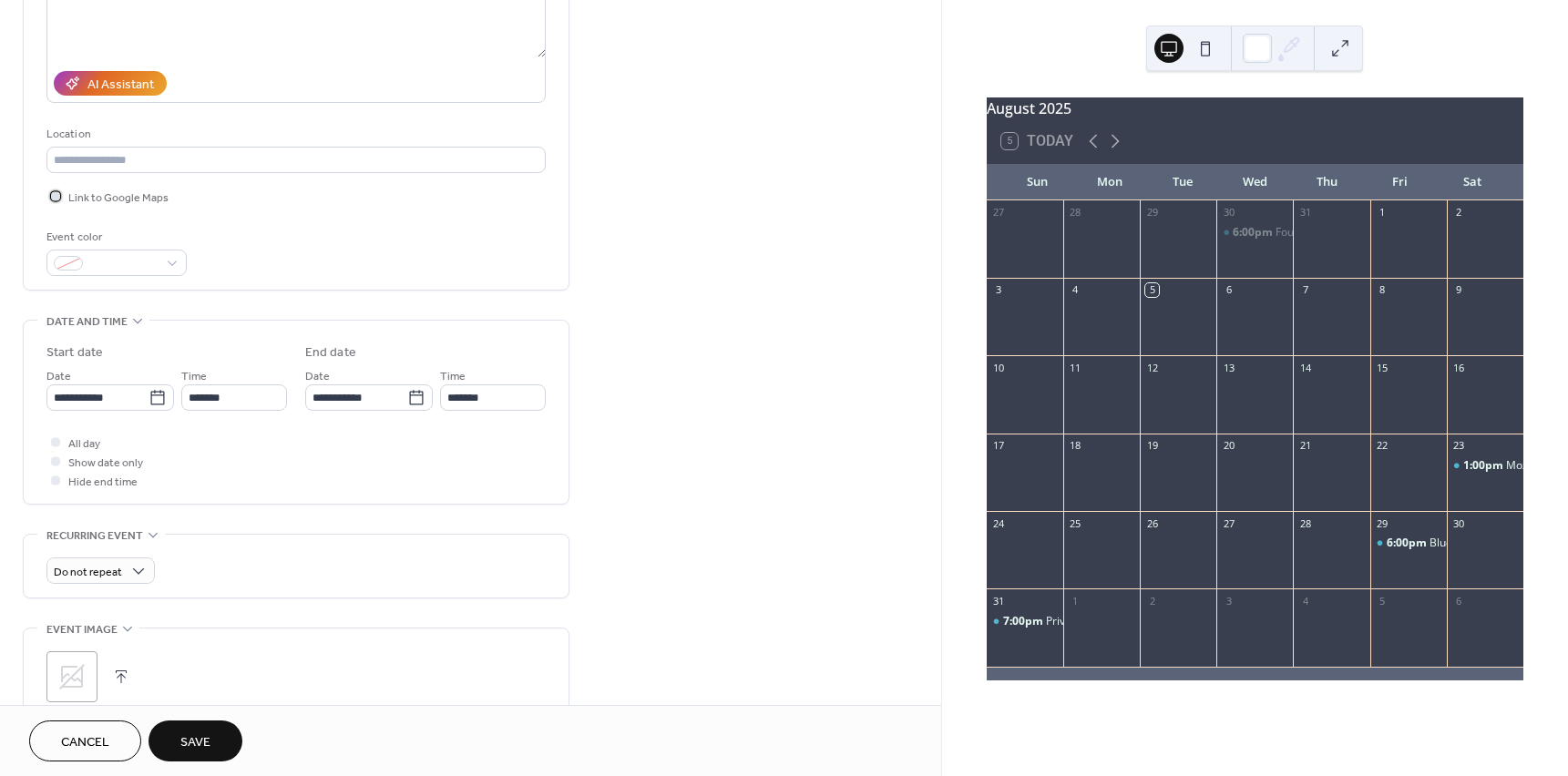 click at bounding box center [56, 196] 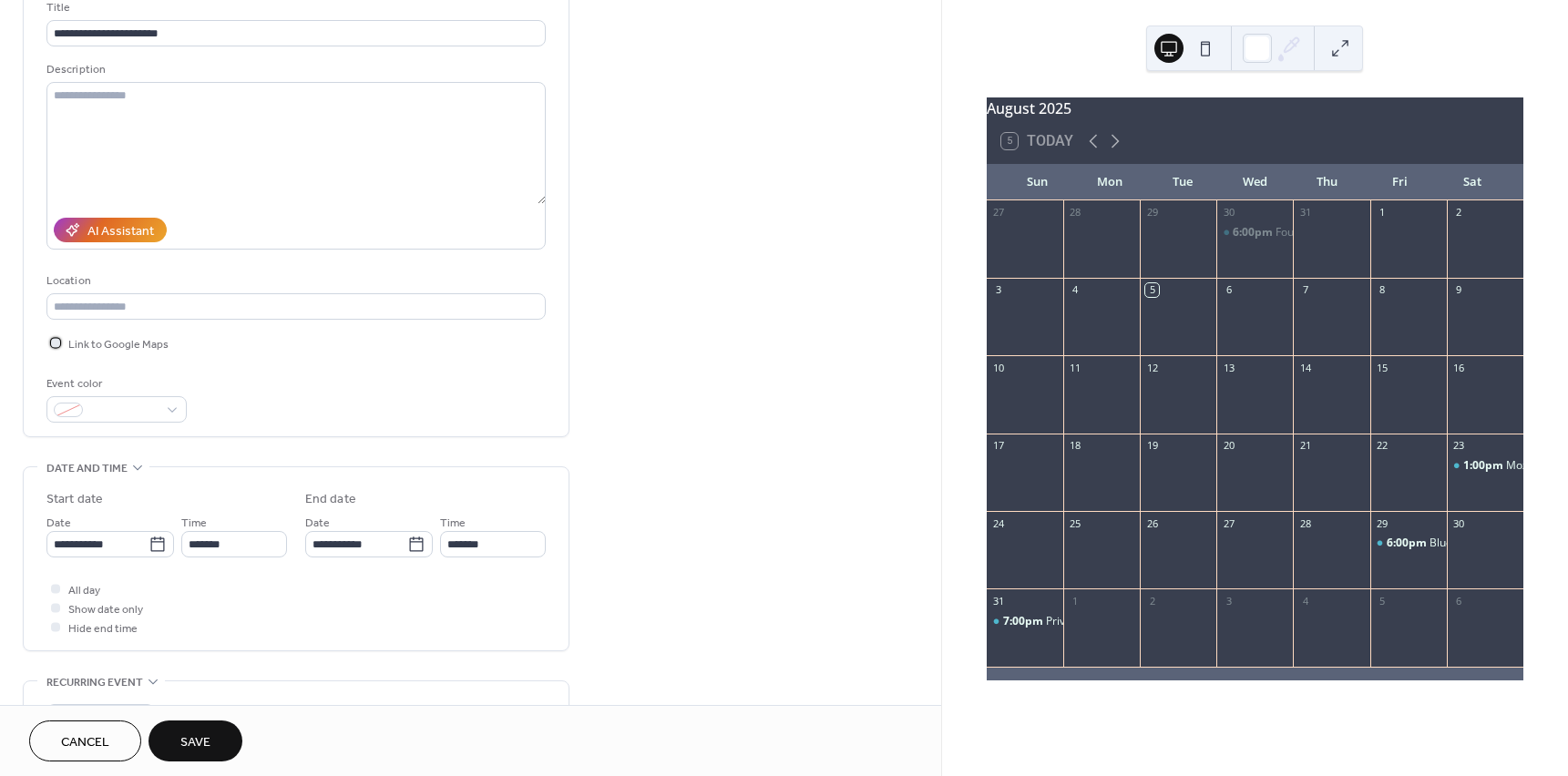 scroll, scrollTop: 91, scrollLeft: 0, axis: vertical 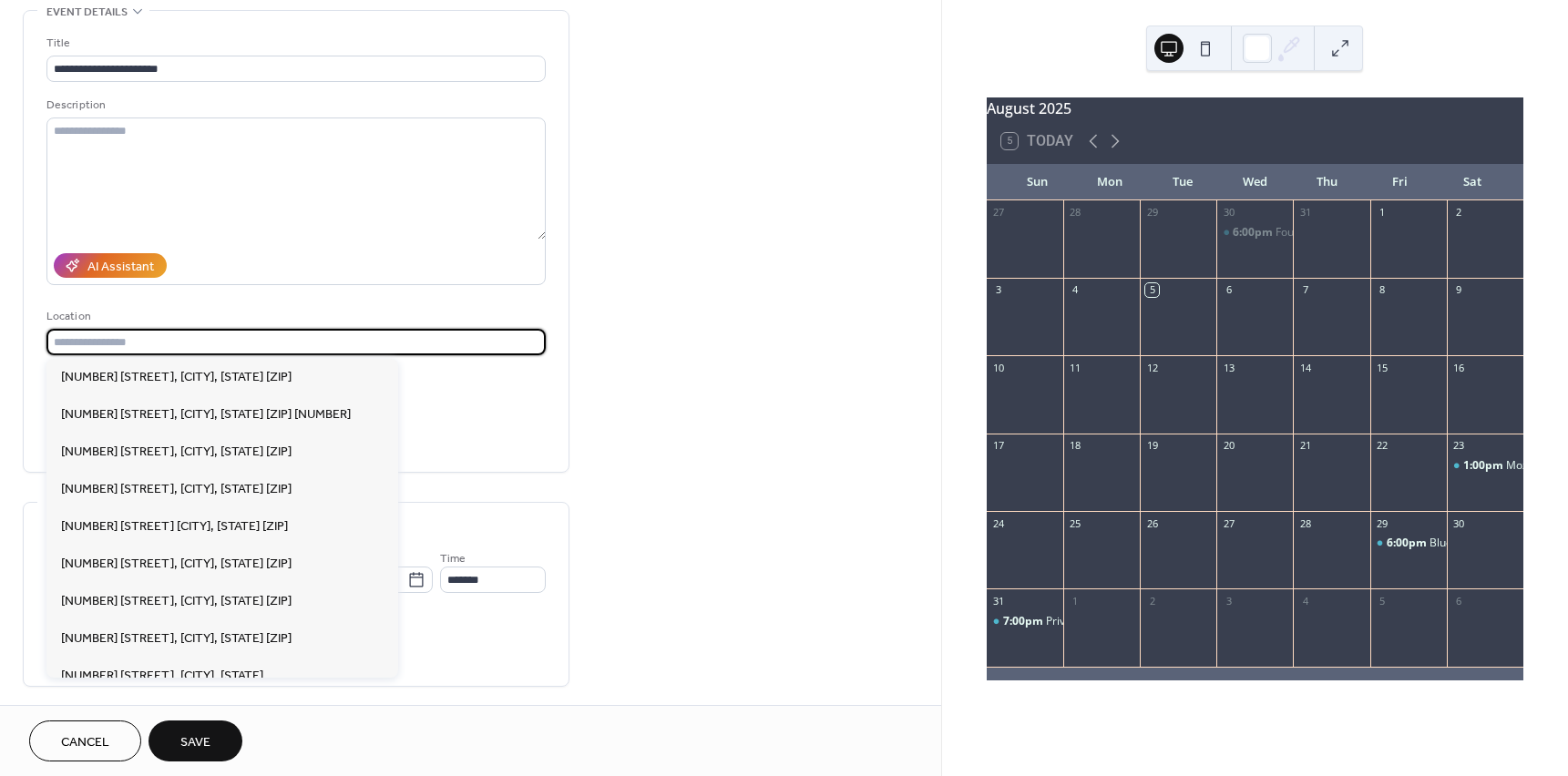 click at bounding box center (296, 342) 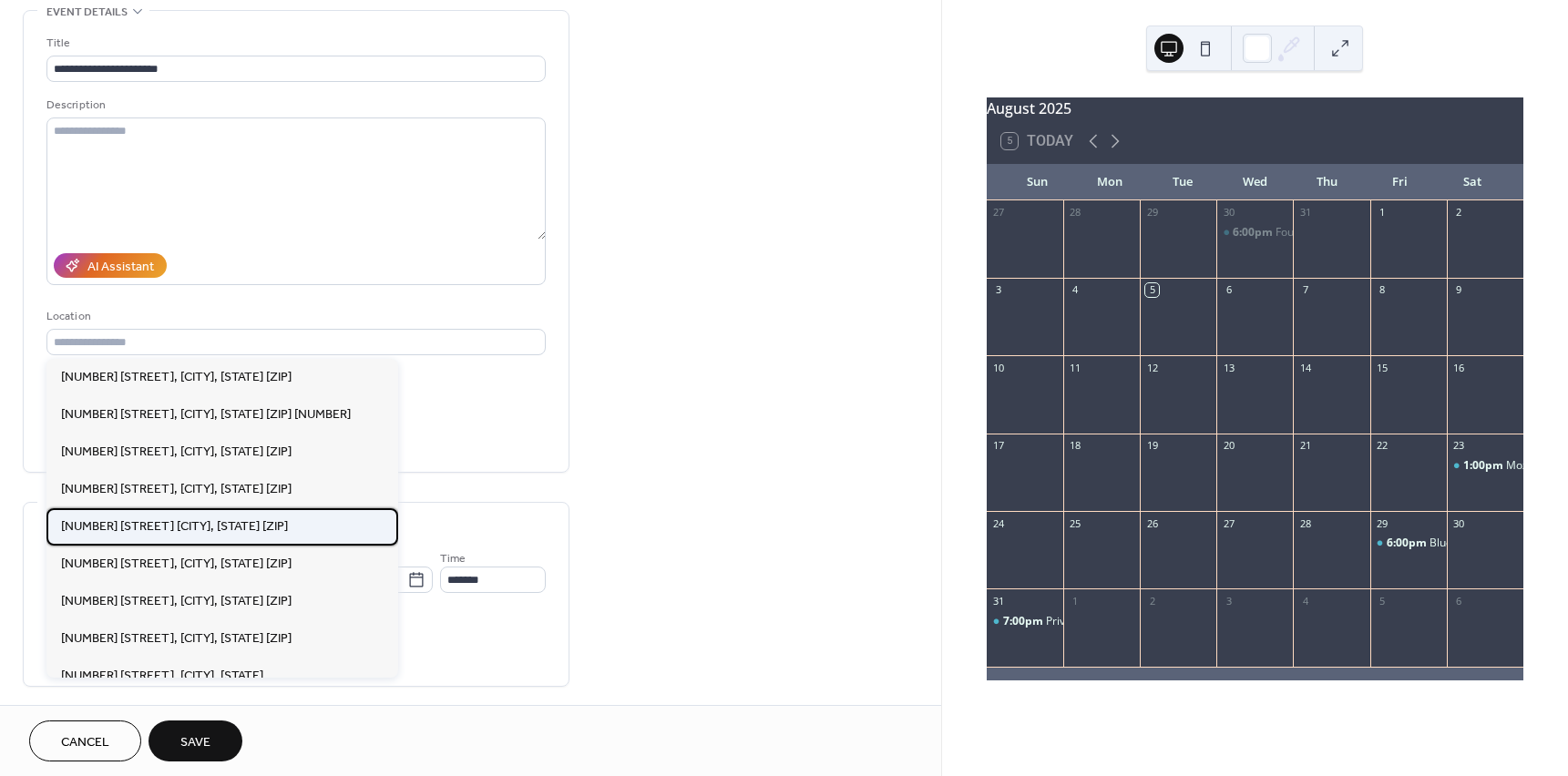 click on "[NUMBER] [STREET] [CITY], [STATE] [ZIP]" at bounding box center (174, 526) 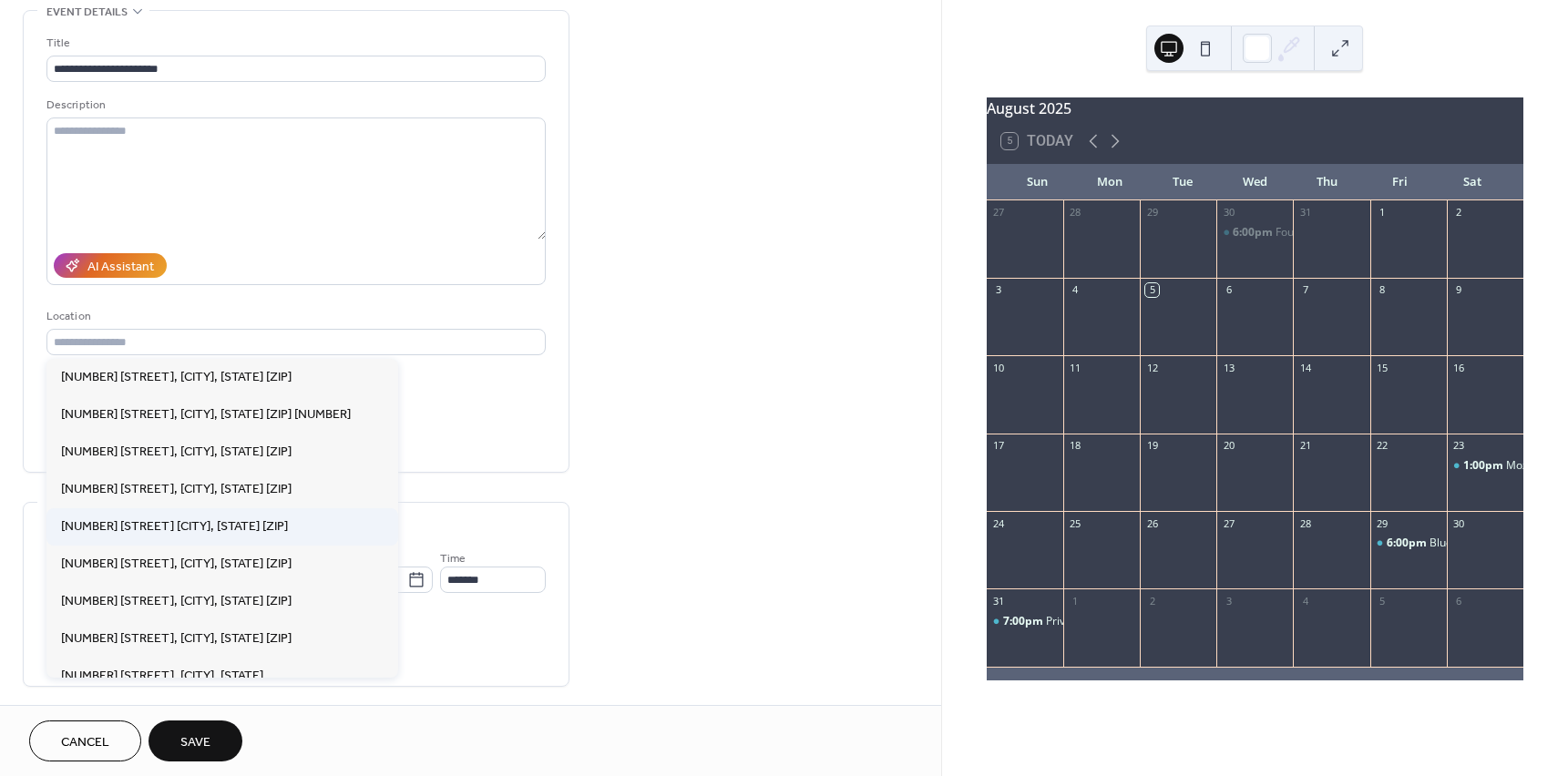 type on "**********" 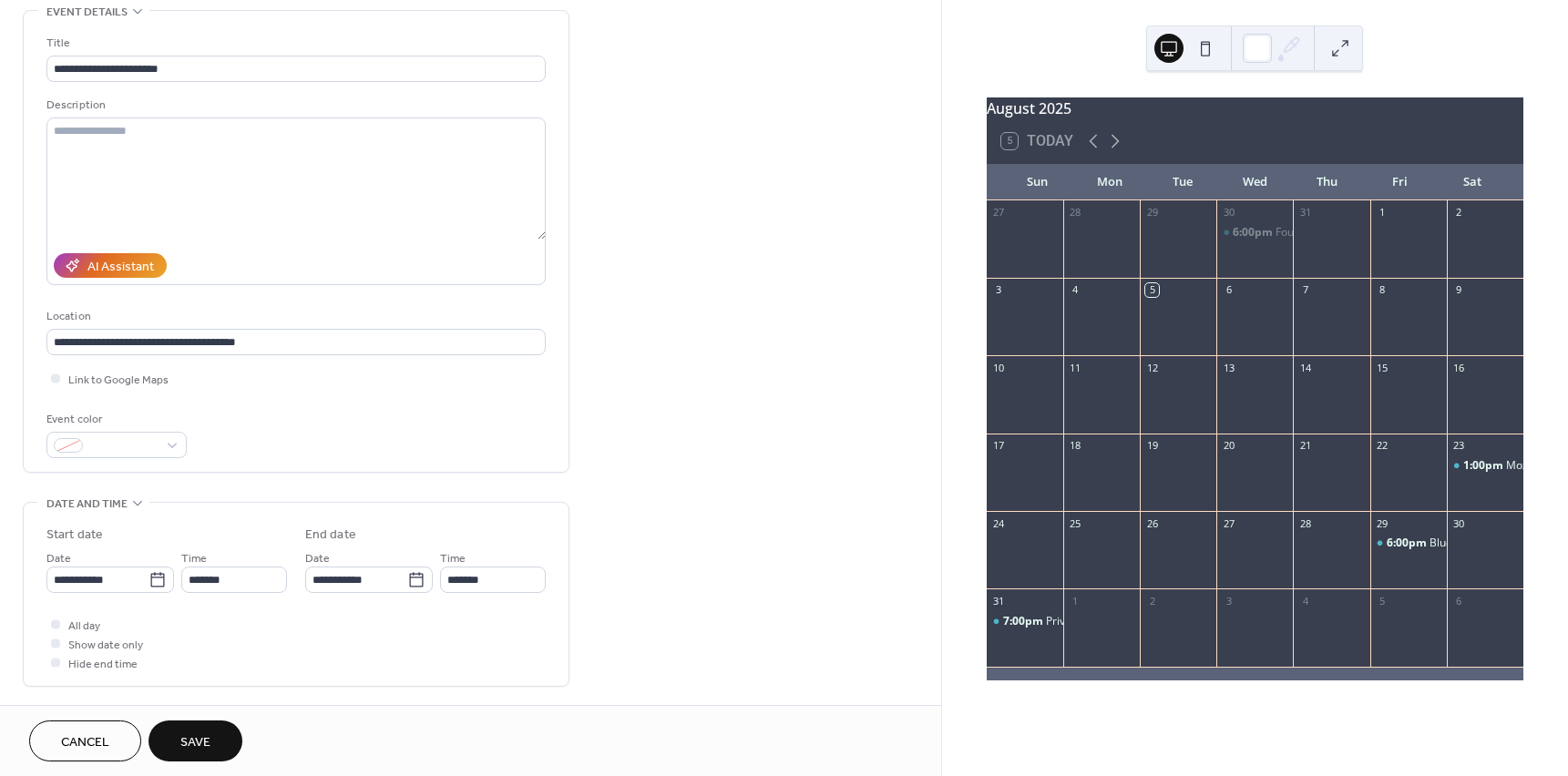 click on "Link to Google Maps" at bounding box center (296, 378) 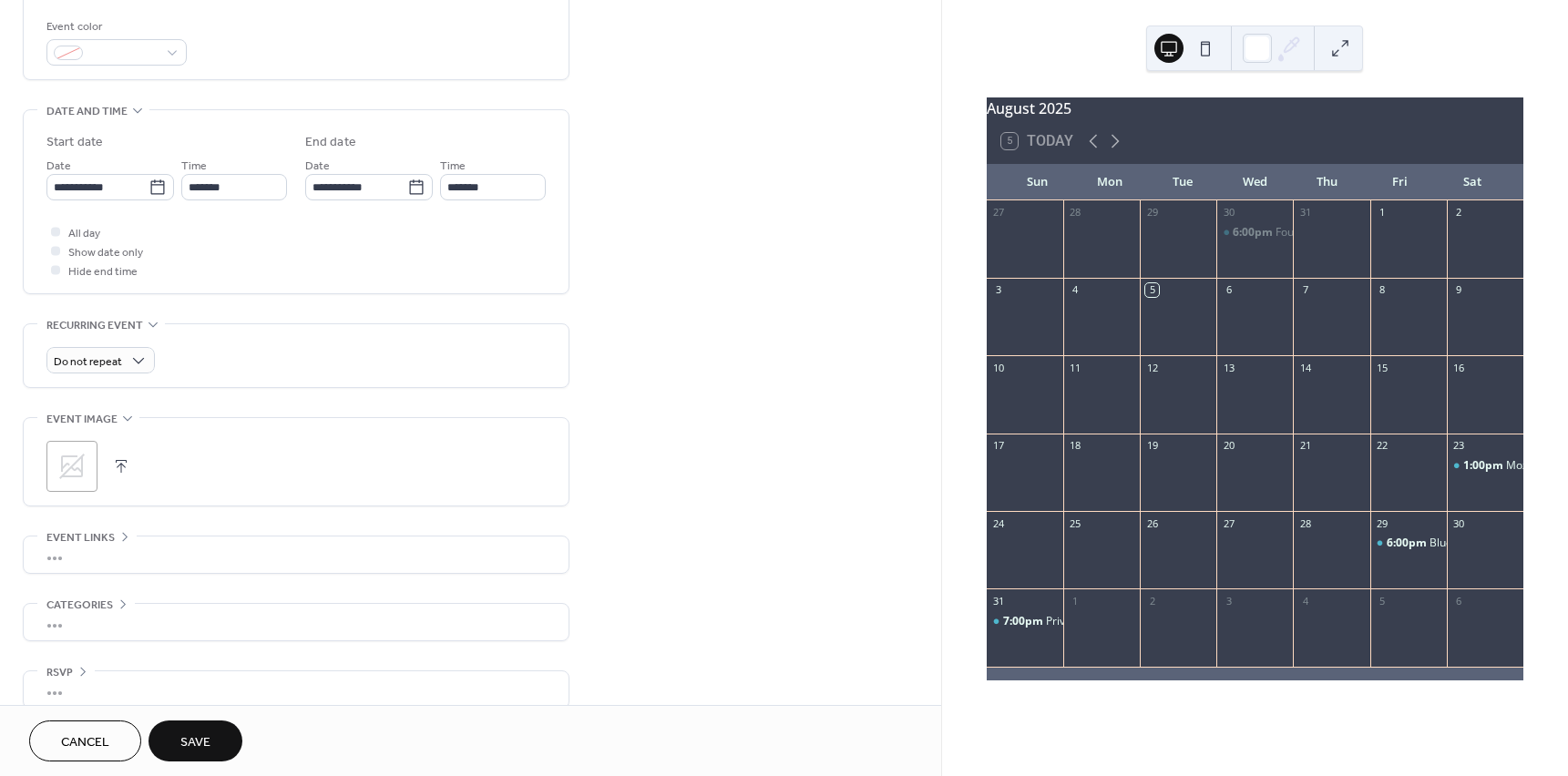 scroll, scrollTop: 505, scrollLeft: 0, axis: vertical 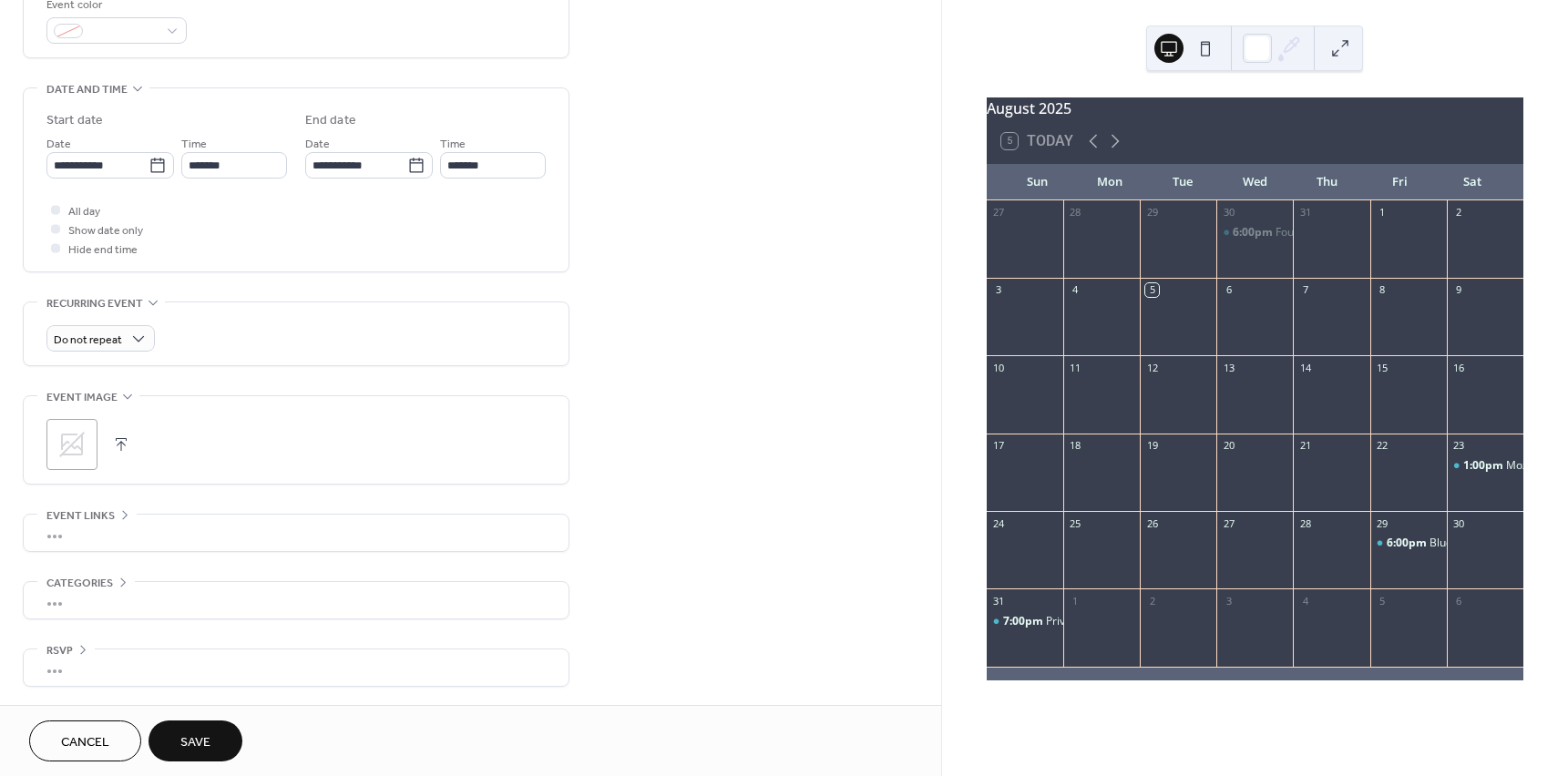 click at bounding box center [121, 444] 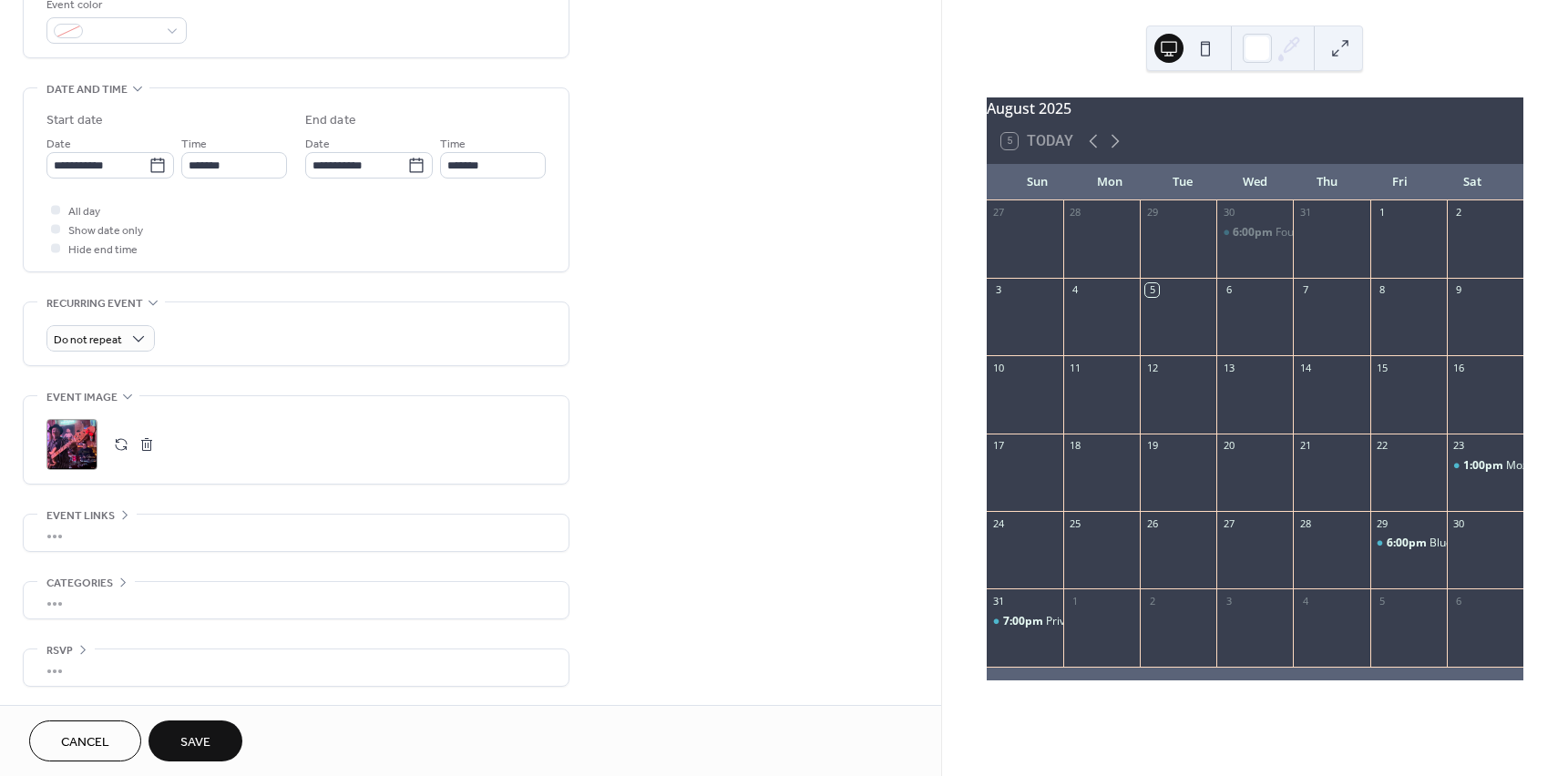 click on "Save" at bounding box center (195, 742) 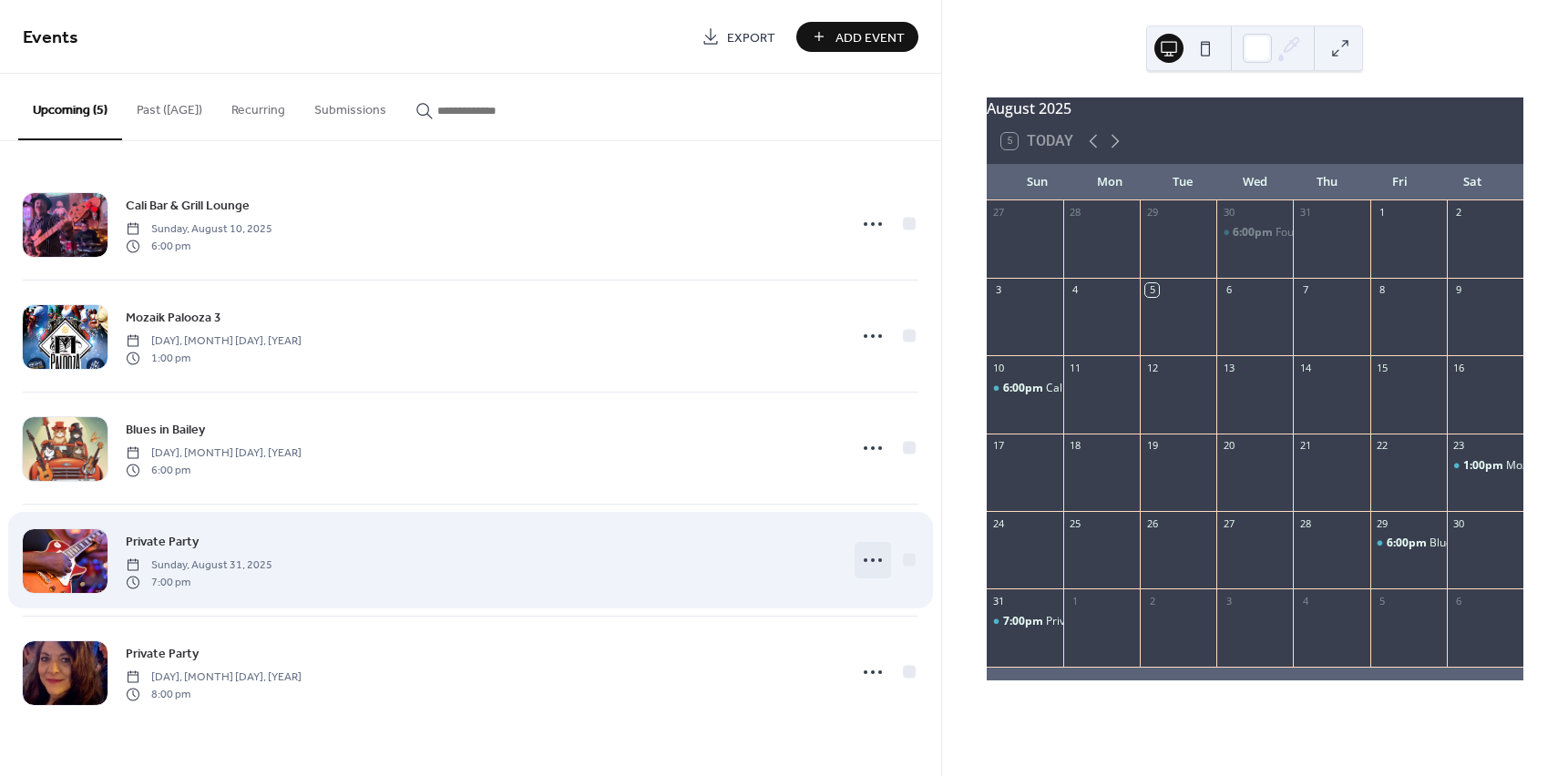 click 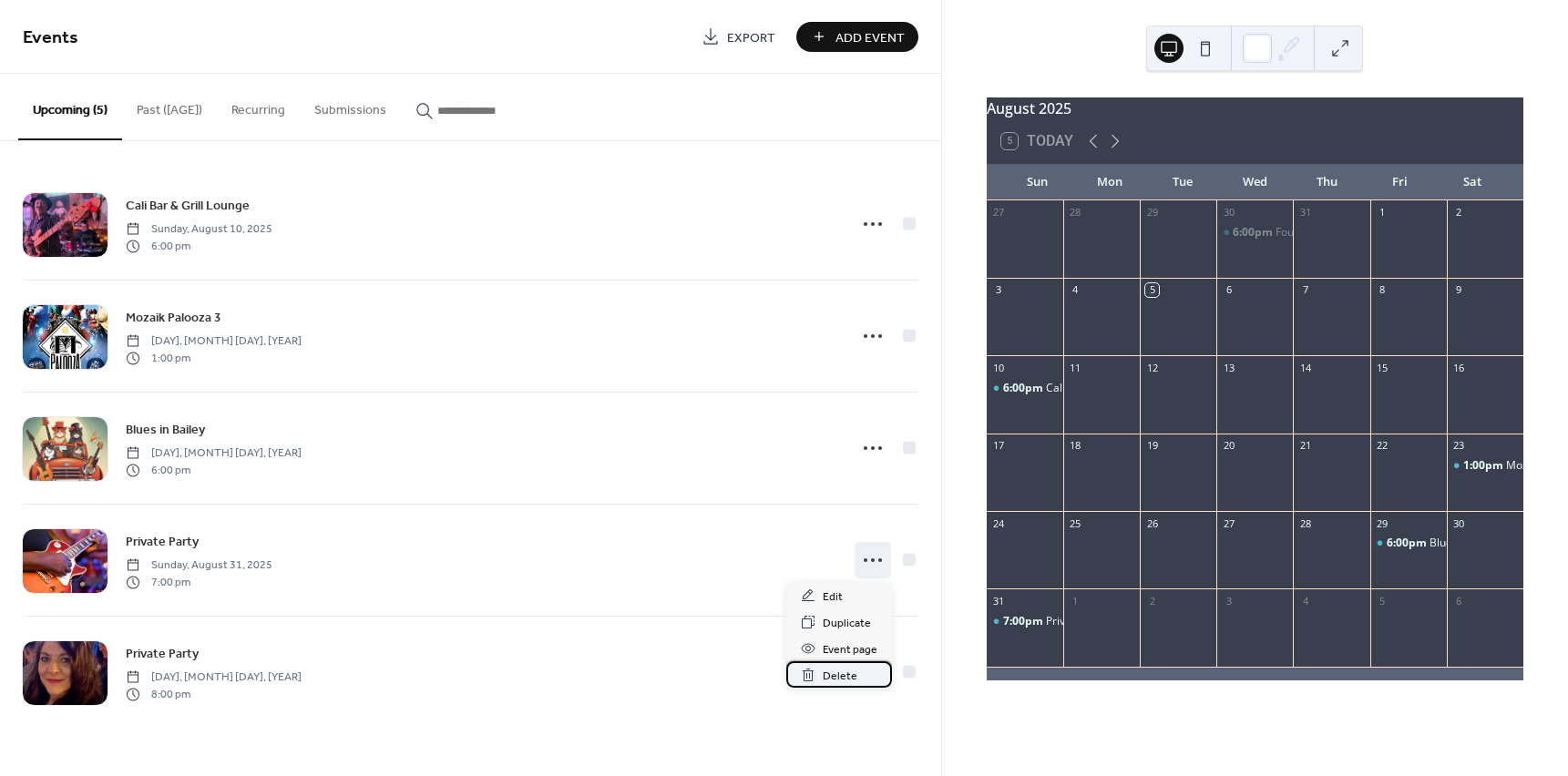 click on "Delete" at bounding box center [840, 676] 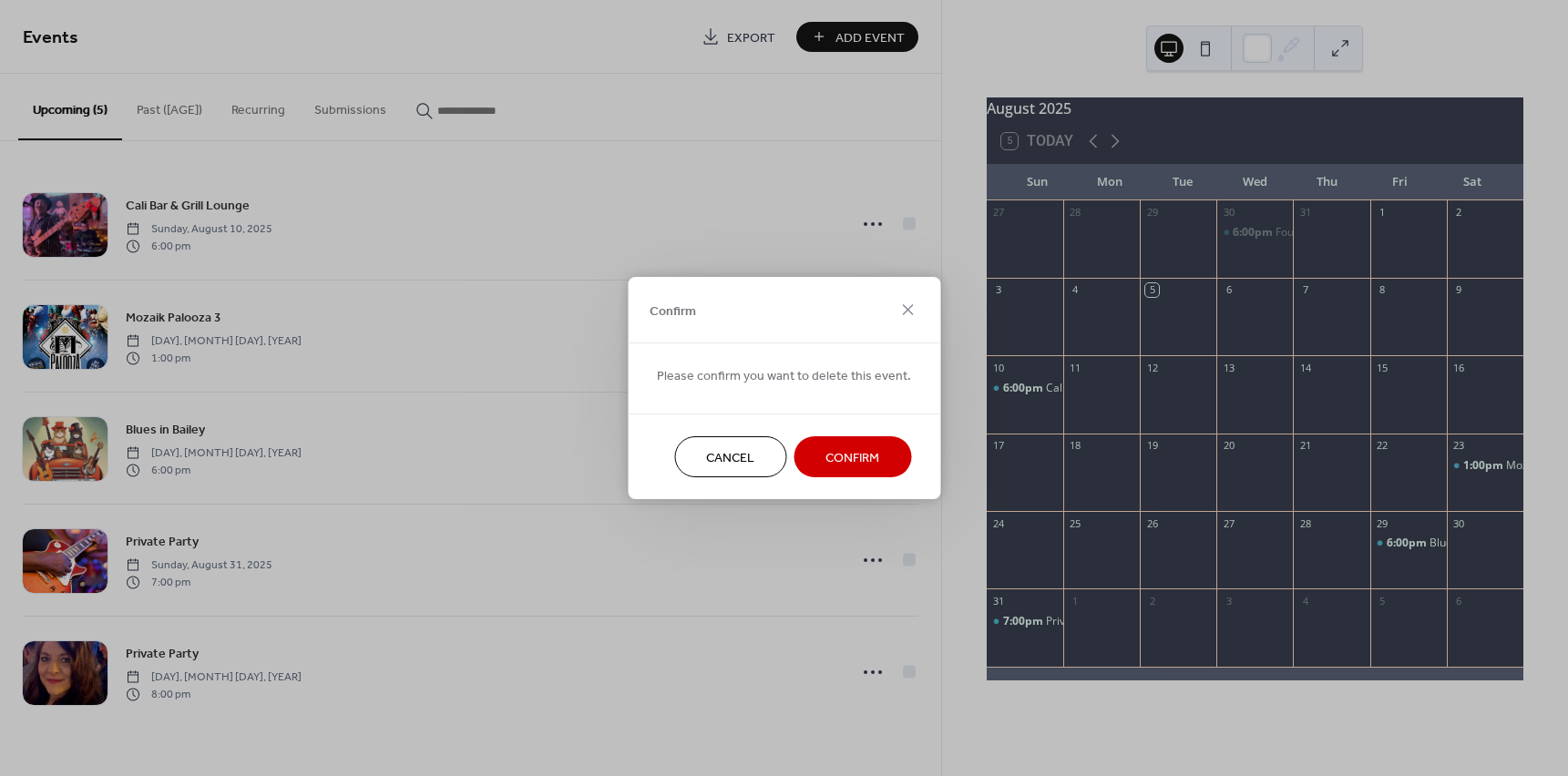 click on "Confirm" at bounding box center (852, 458) 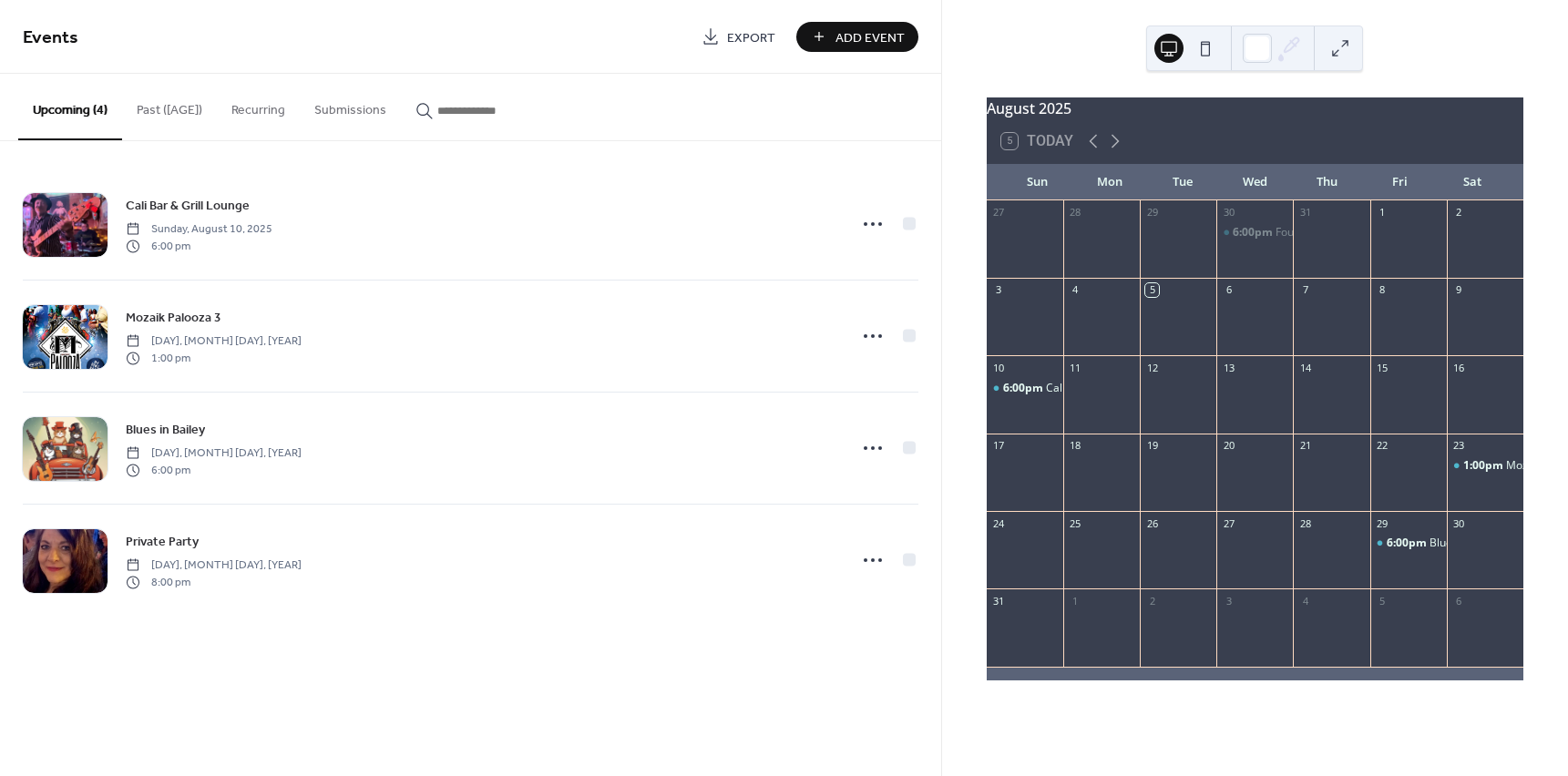 click on "Add Event" at bounding box center [870, 37] 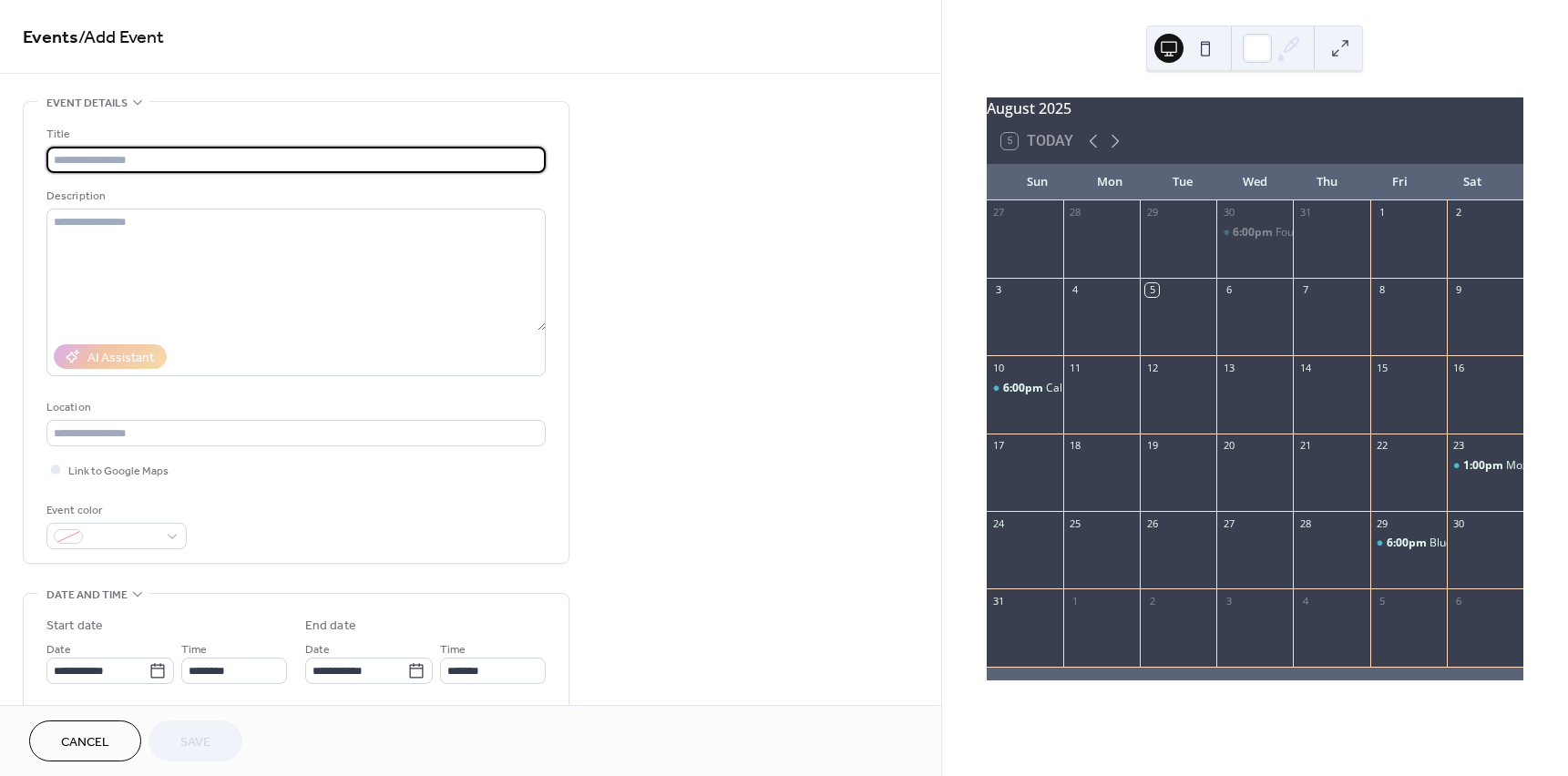 click at bounding box center (296, 159) 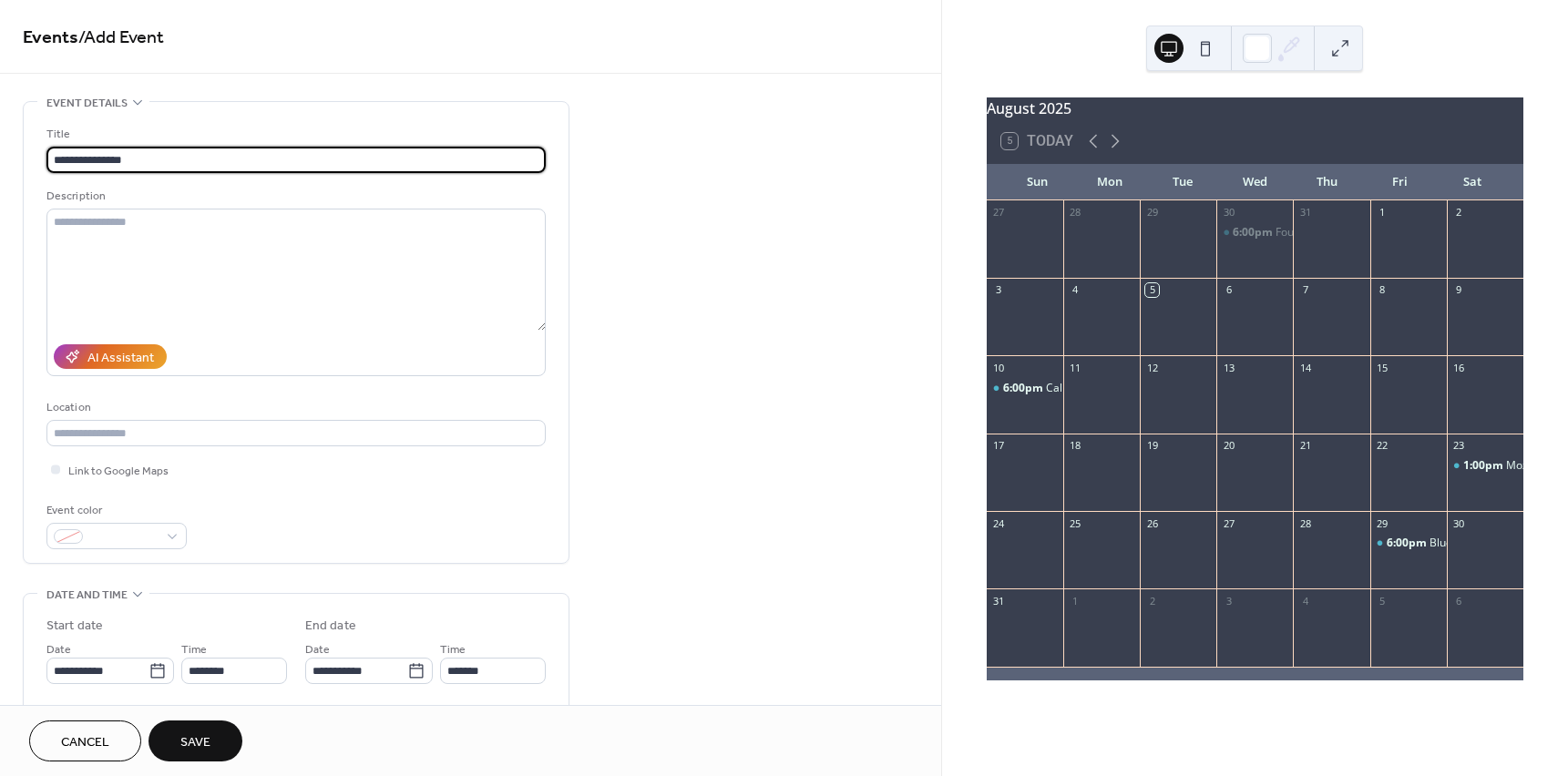 type on "**********" 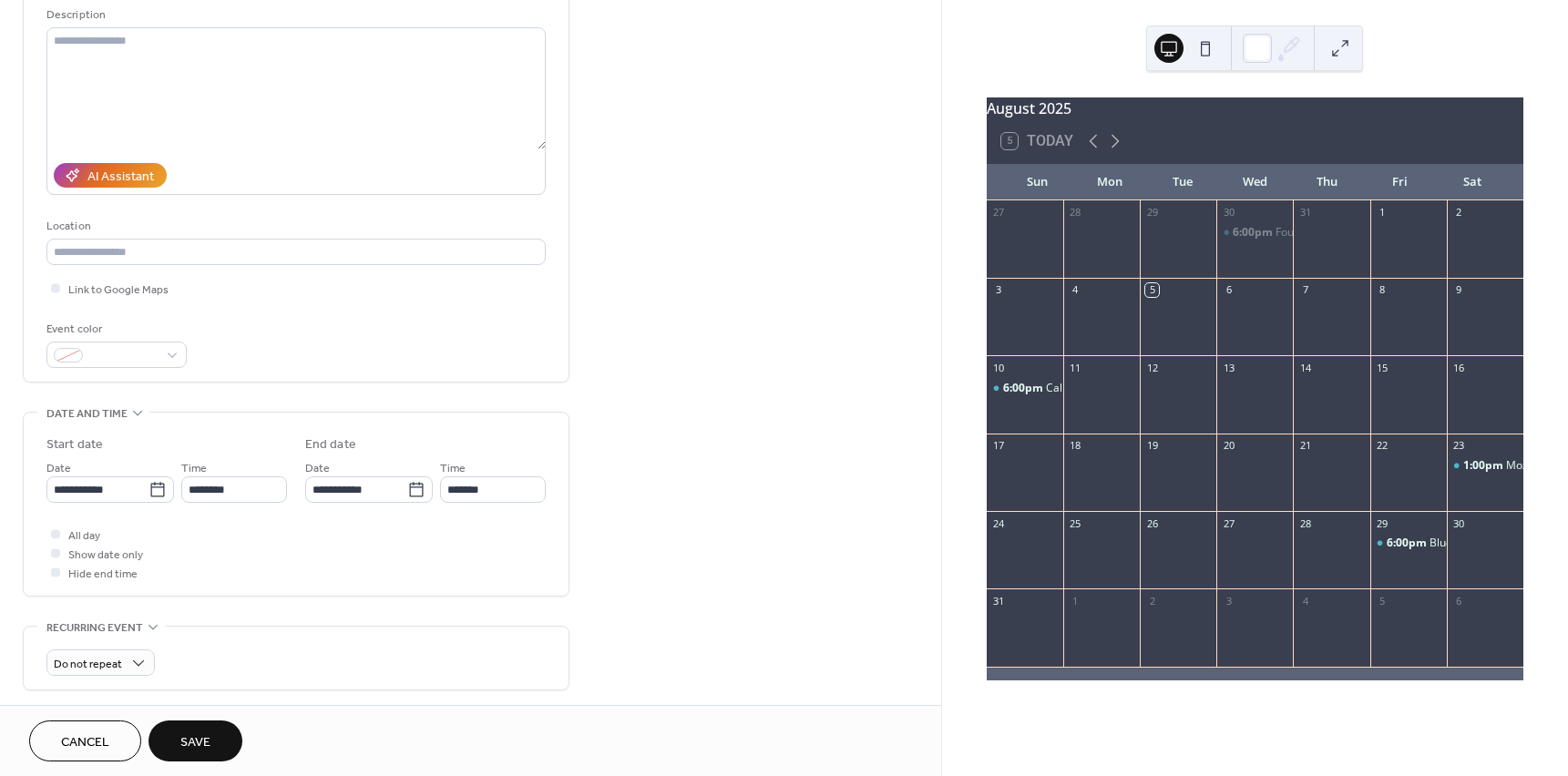 scroll, scrollTop: 182, scrollLeft: 0, axis: vertical 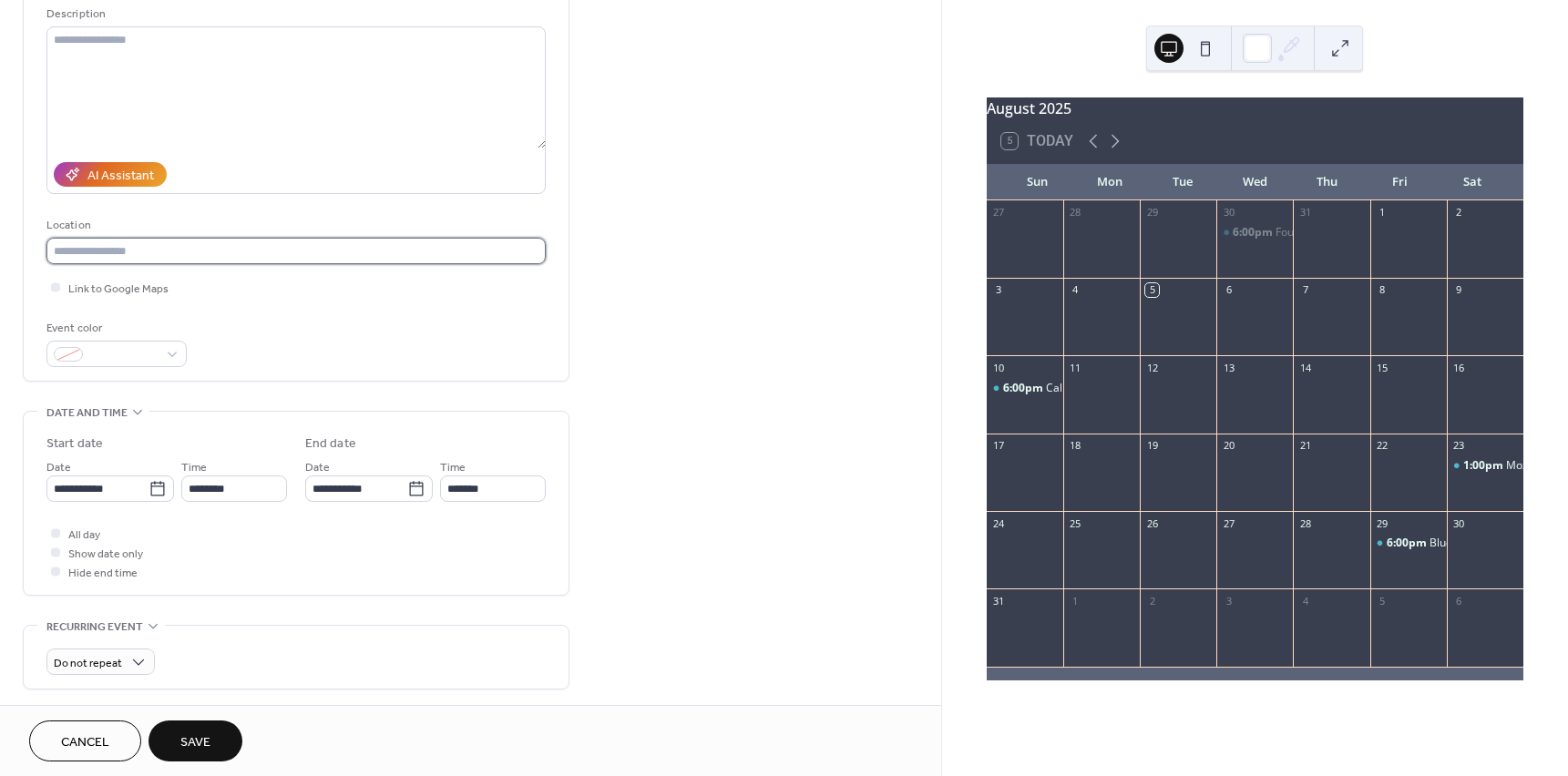 click at bounding box center [296, 250] 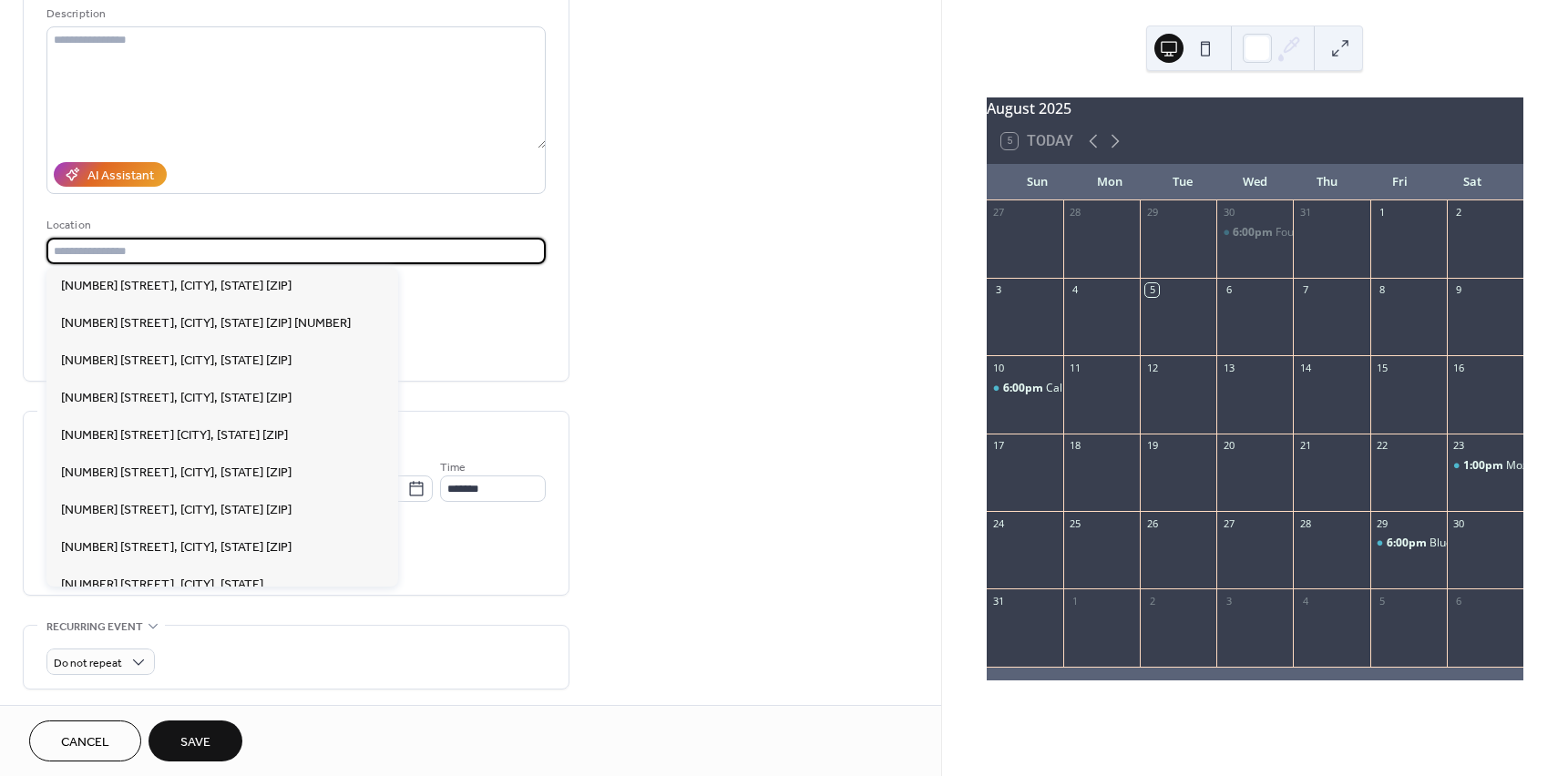 paste on "**********" 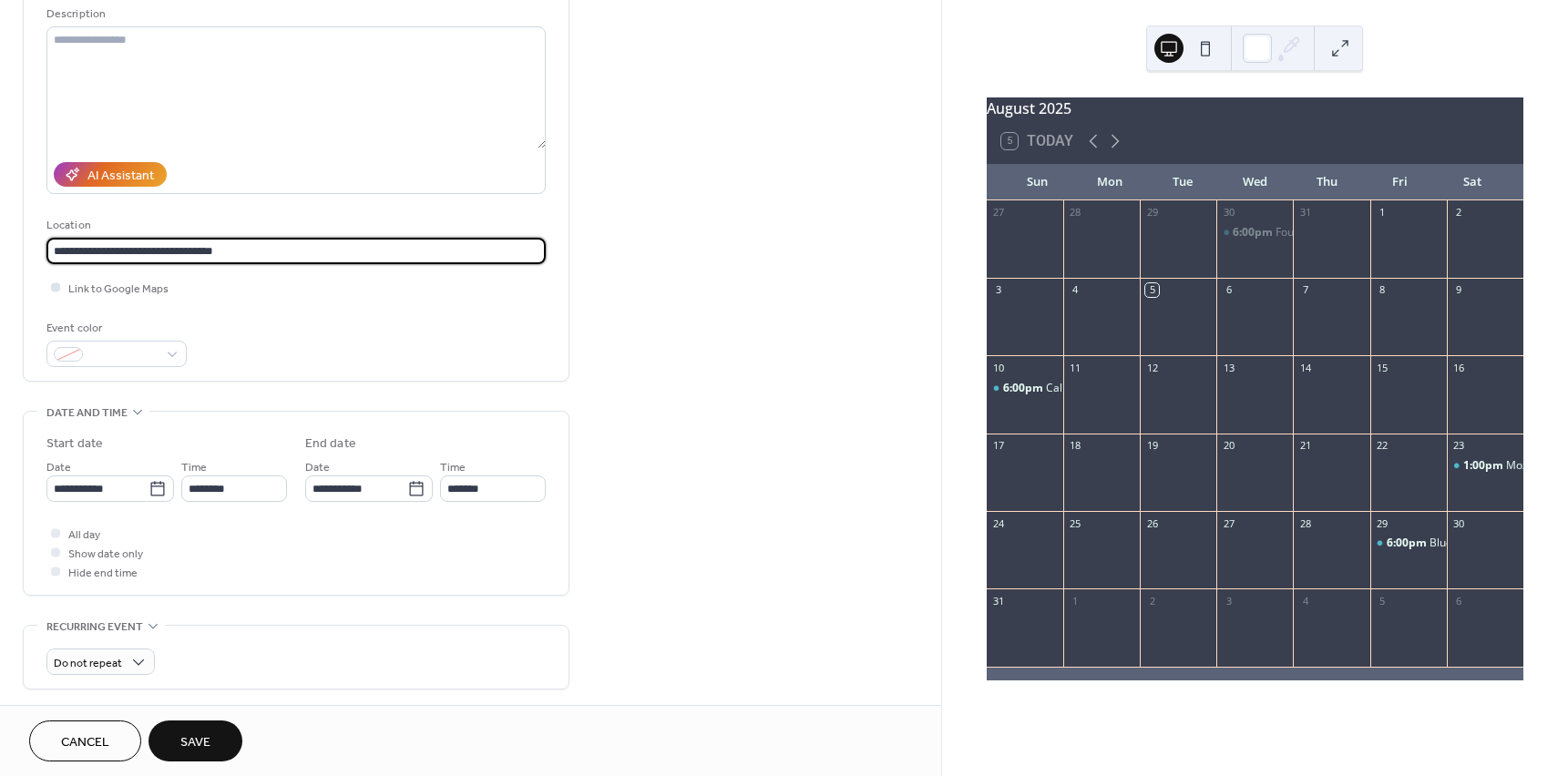 type on "**********" 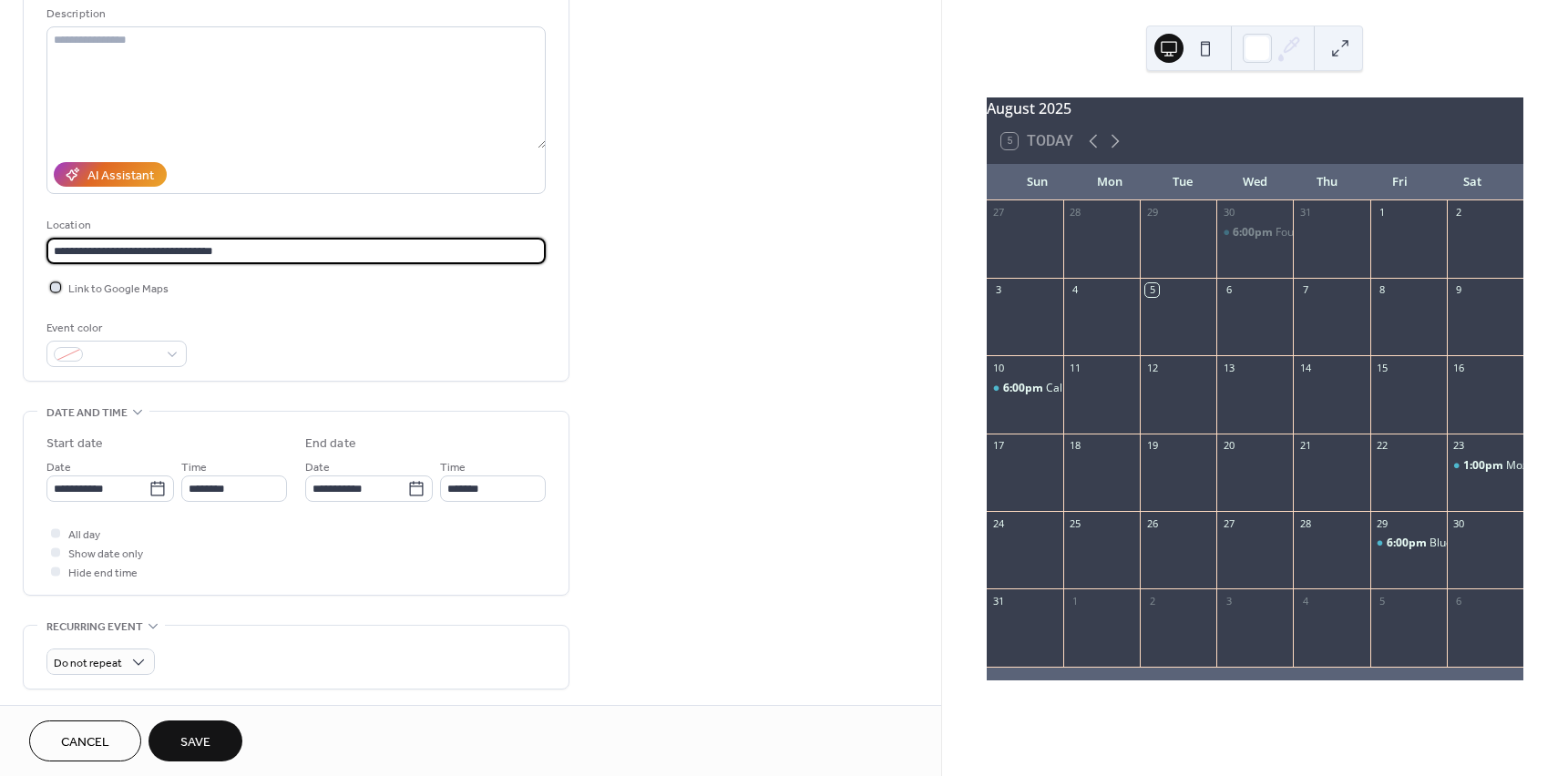 click at bounding box center [56, 287] 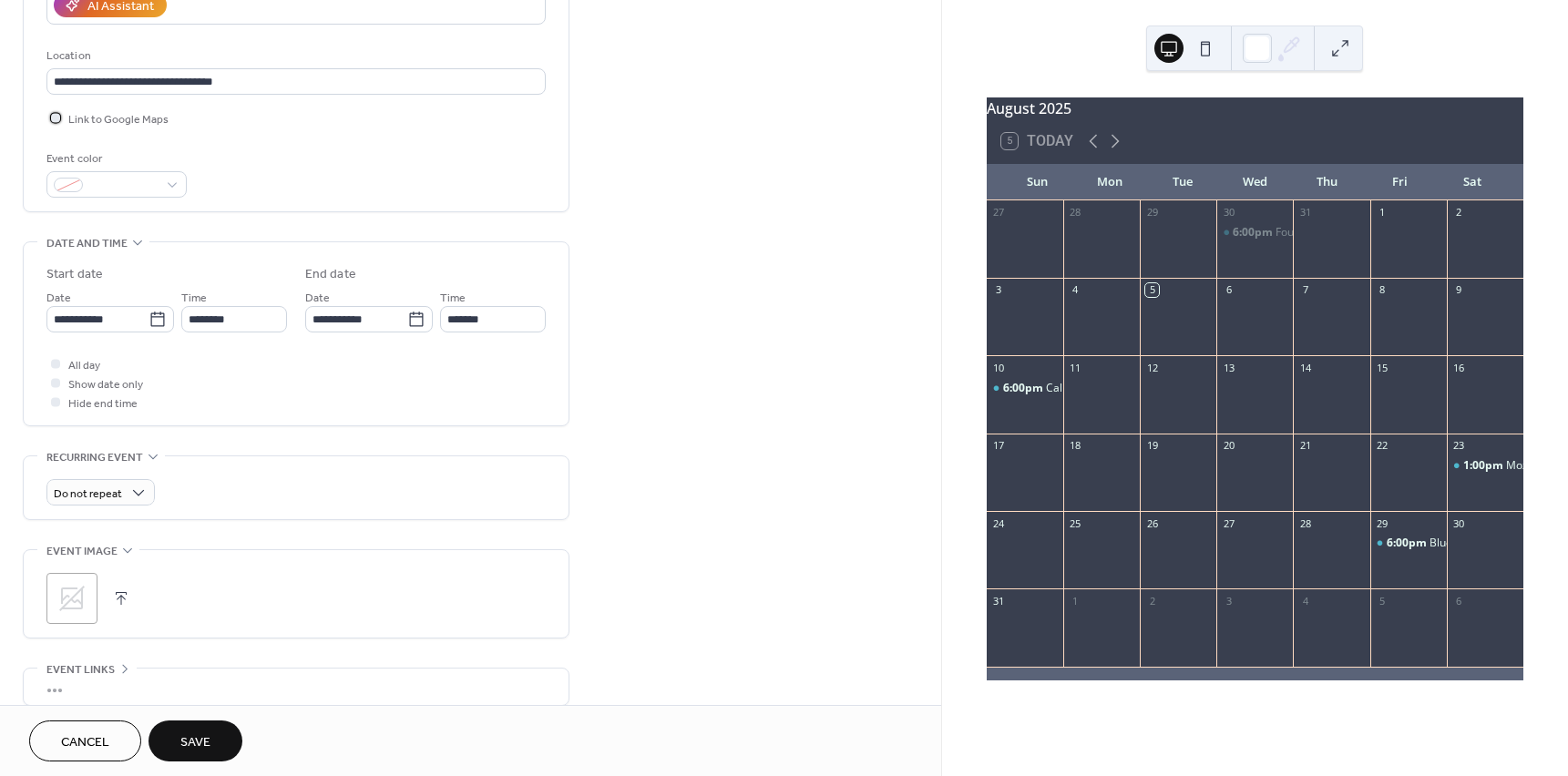 scroll, scrollTop: 364, scrollLeft: 0, axis: vertical 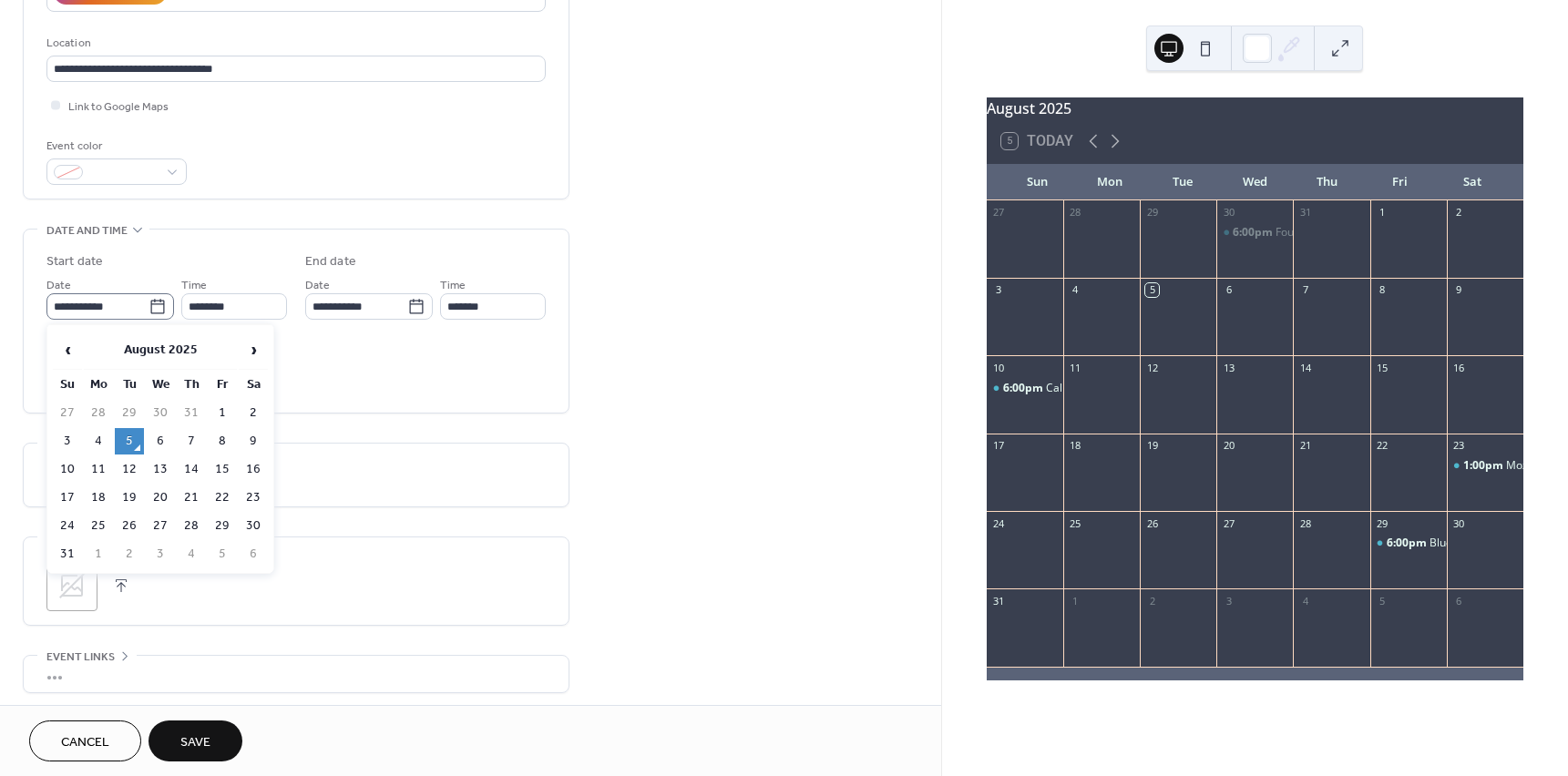 click 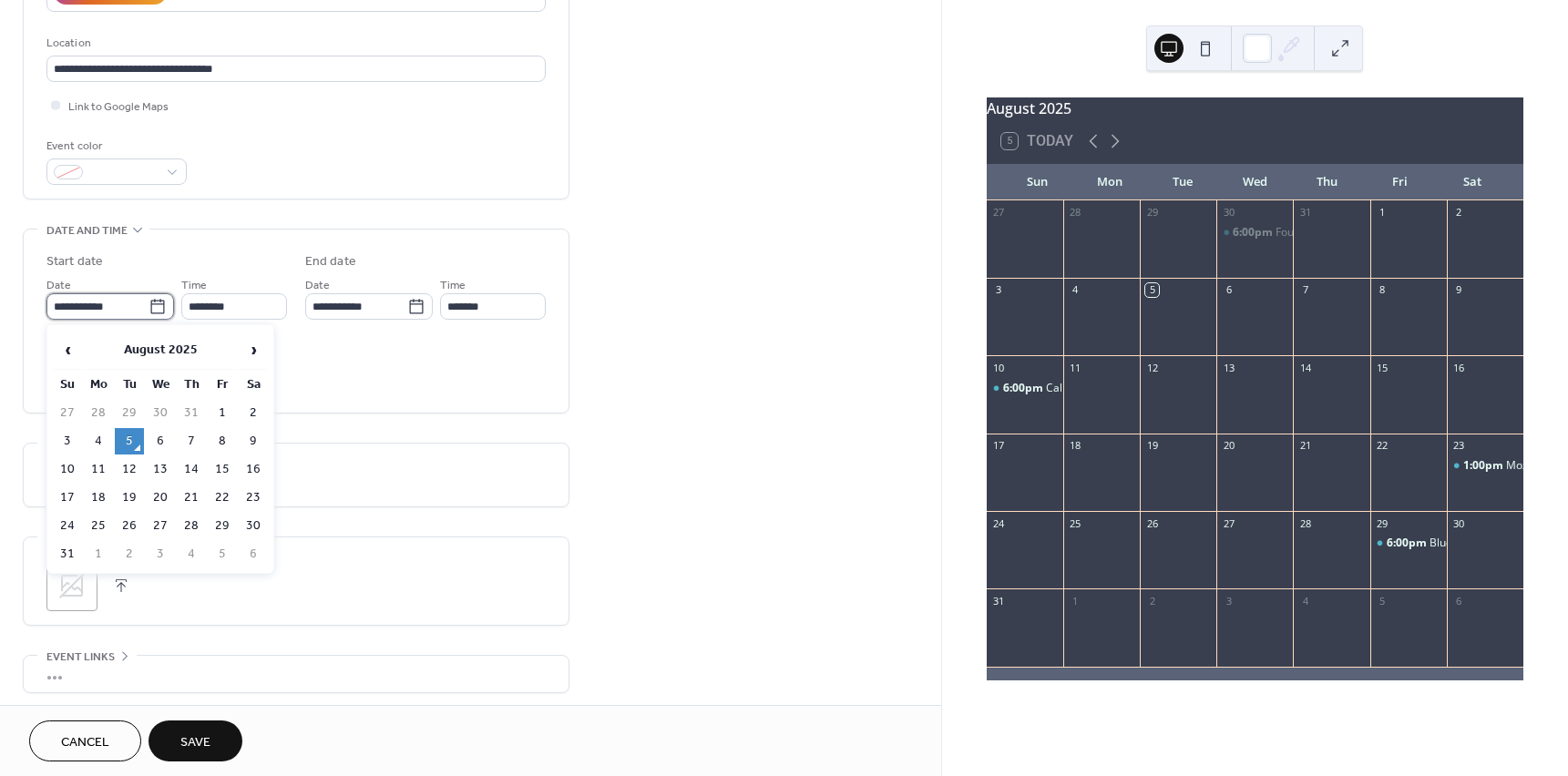 click on "**********" at bounding box center (97, 306) 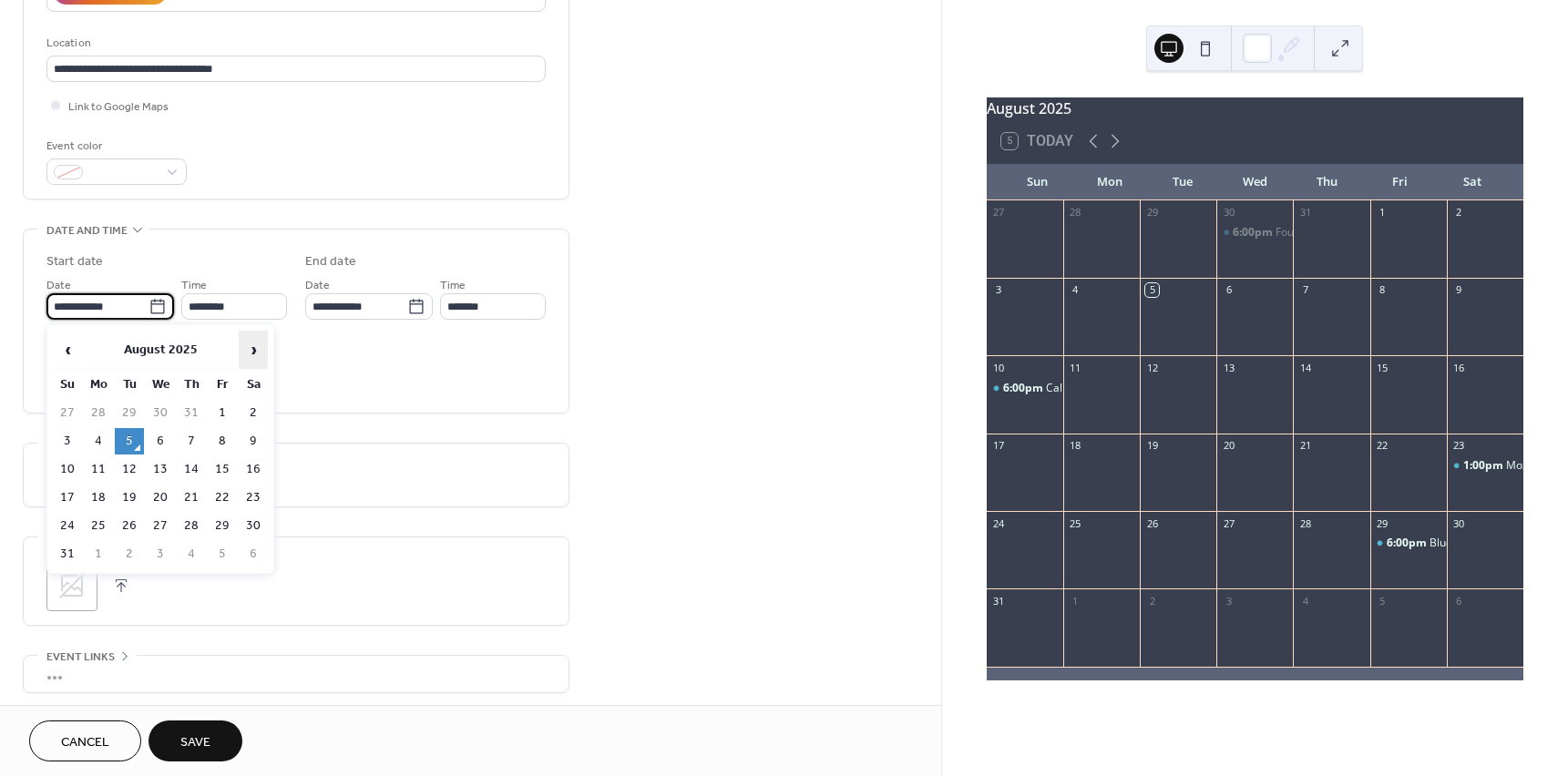 click on "›" at bounding box center (253, 350) 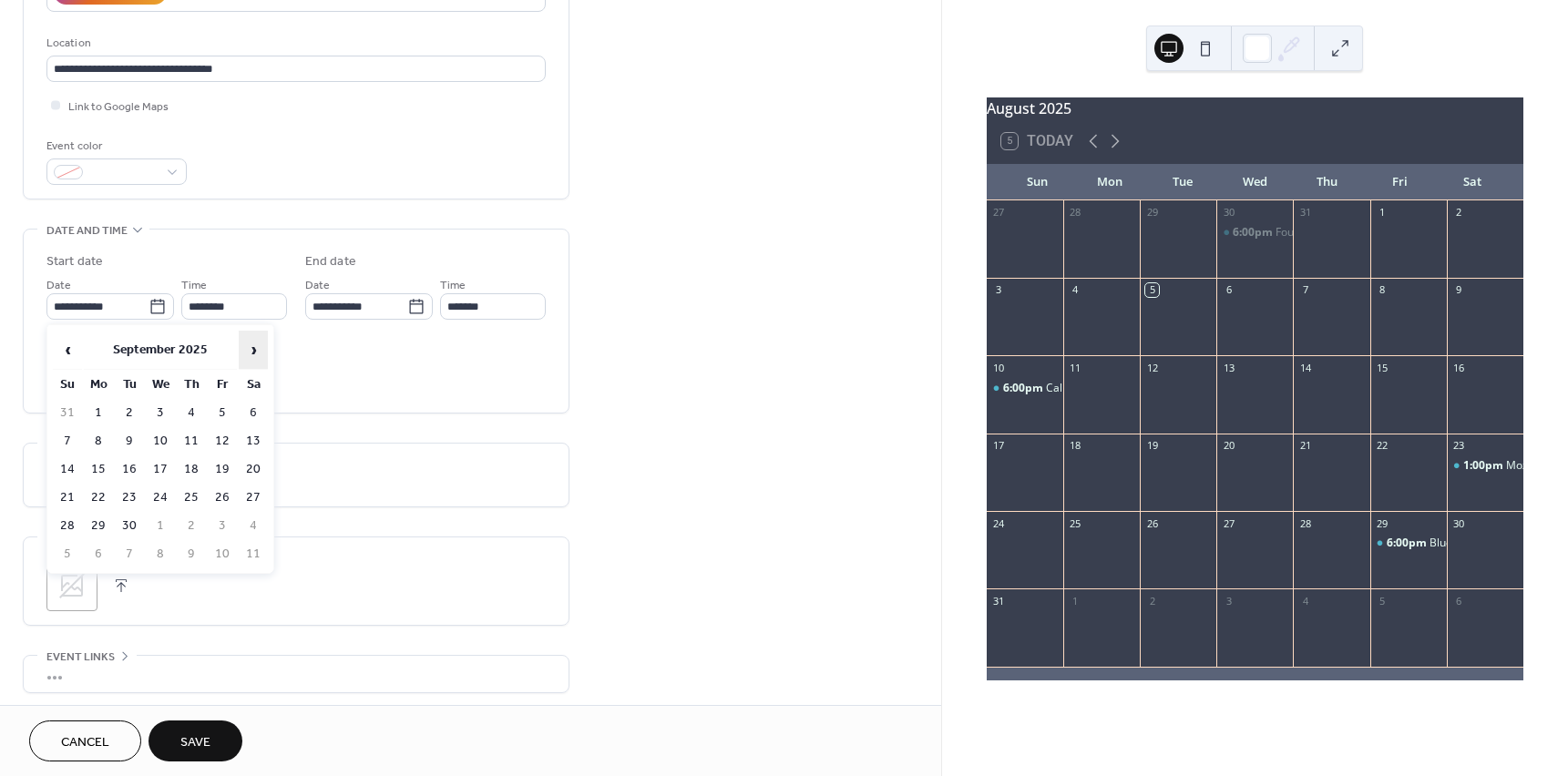 click on "›" at bounding box center [253, 350] 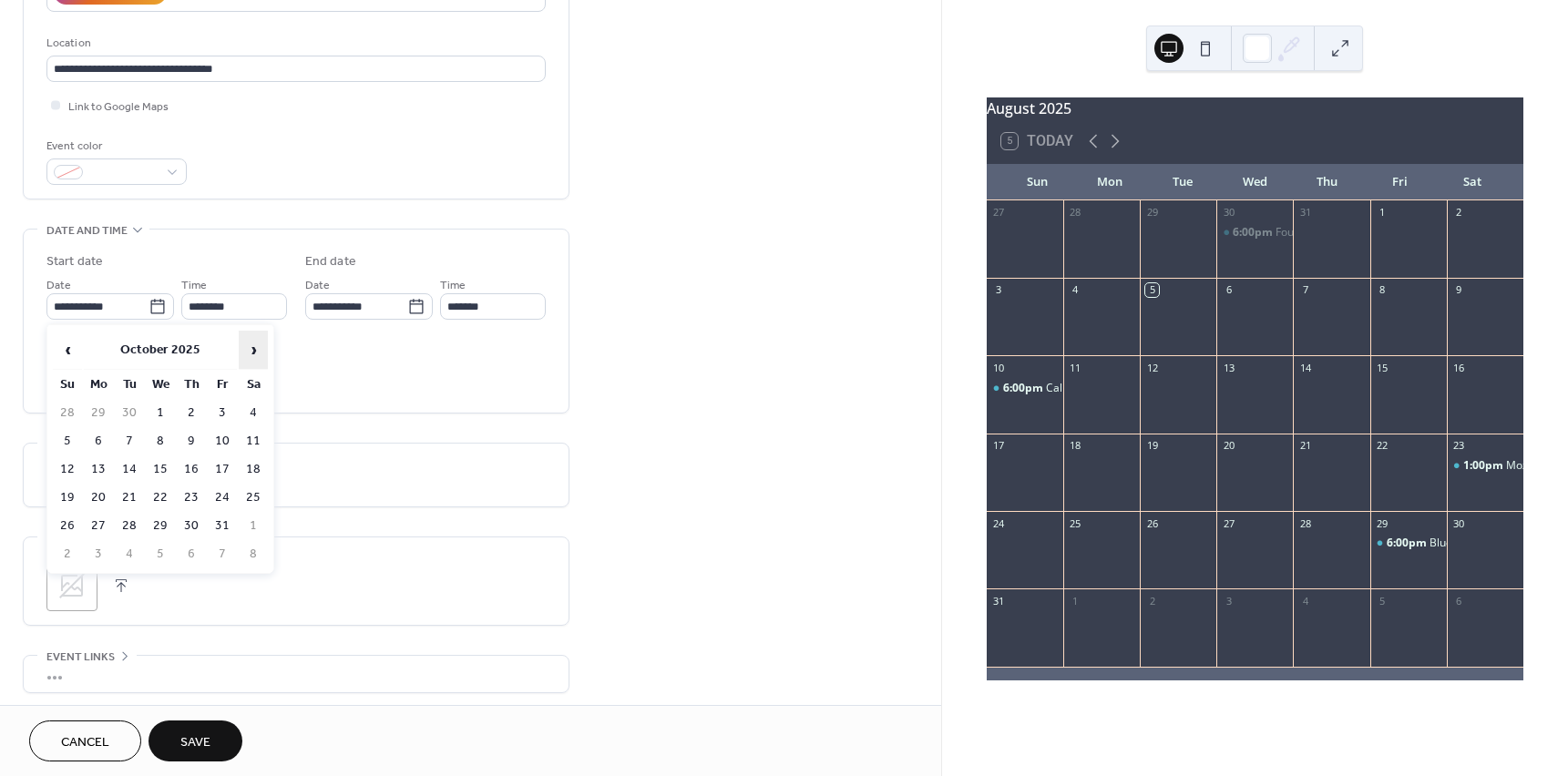 click on "›" at bounding box center [253, 350] 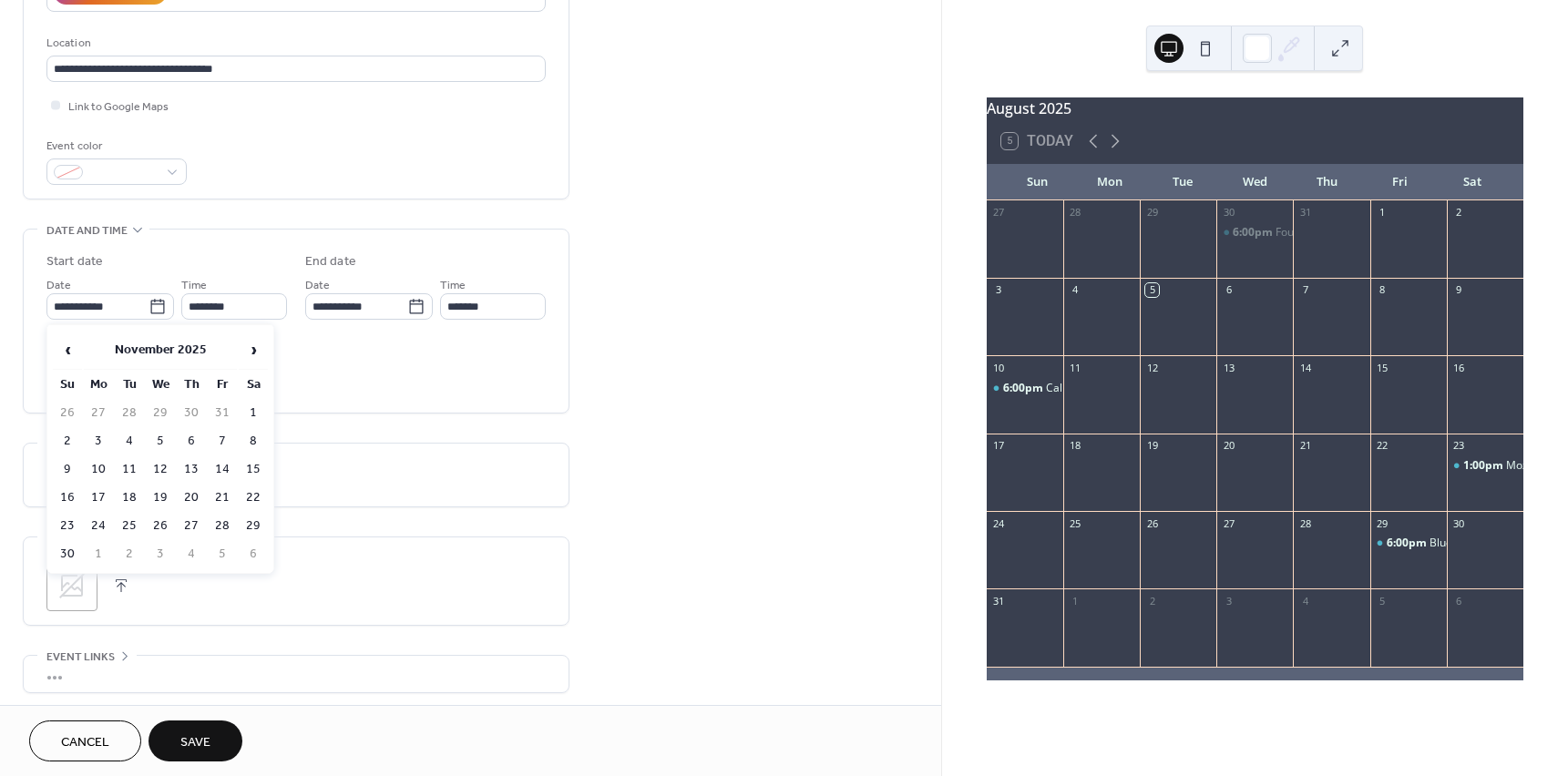 click on "Link to Google Maps" at bounding box center [296, 105] 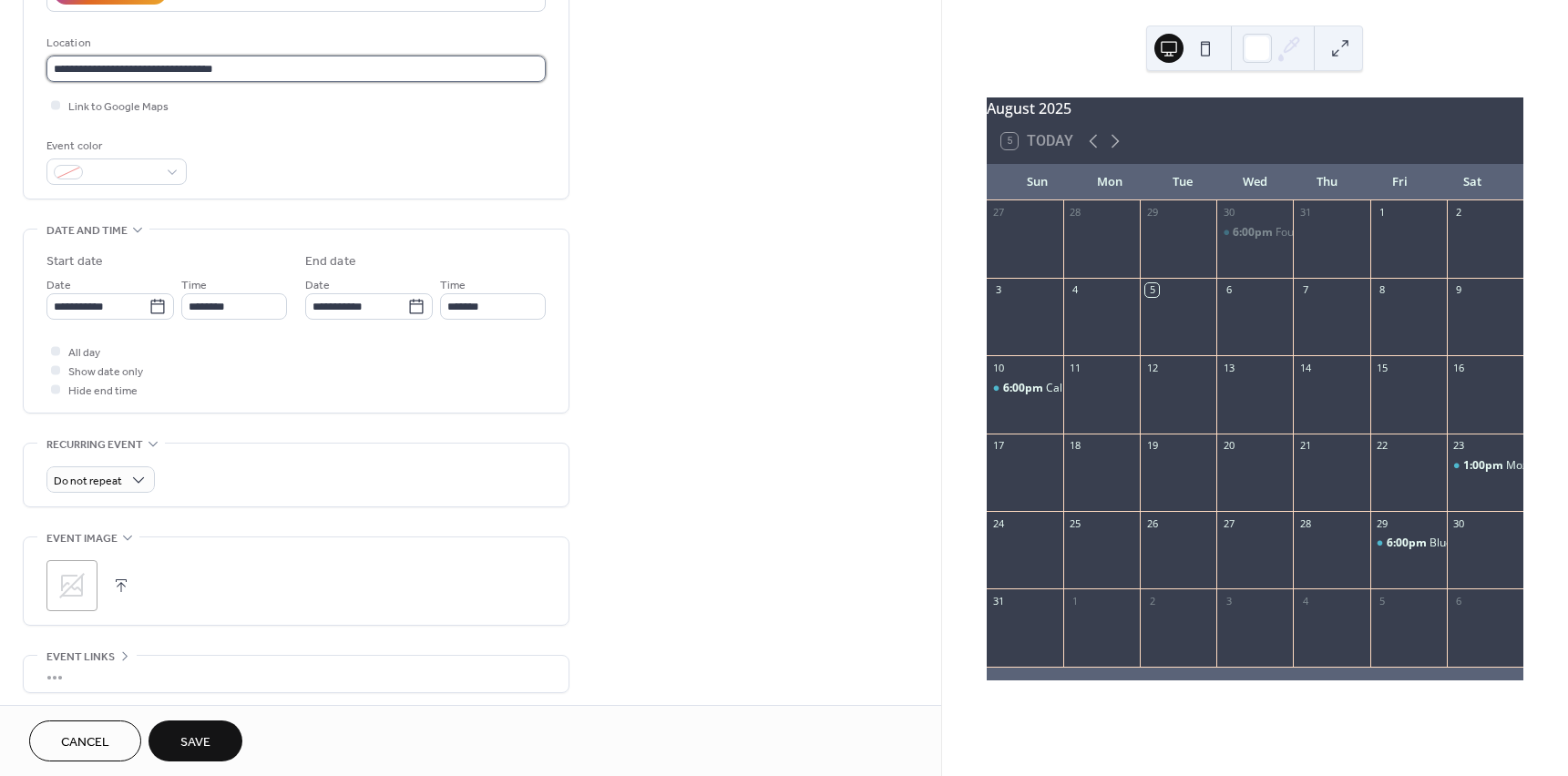 click on "**********" at bounding box center (296, 68) 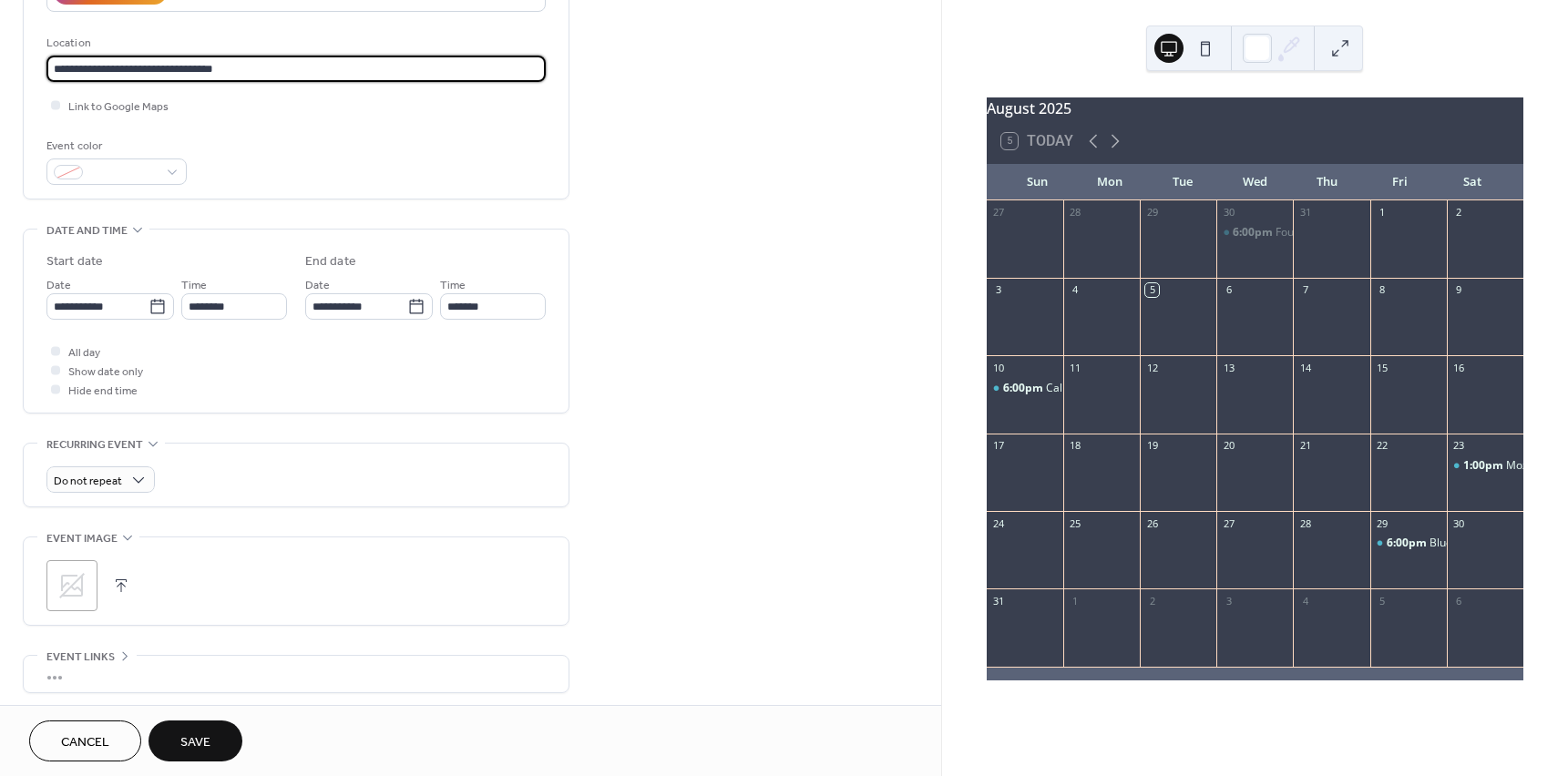 type 